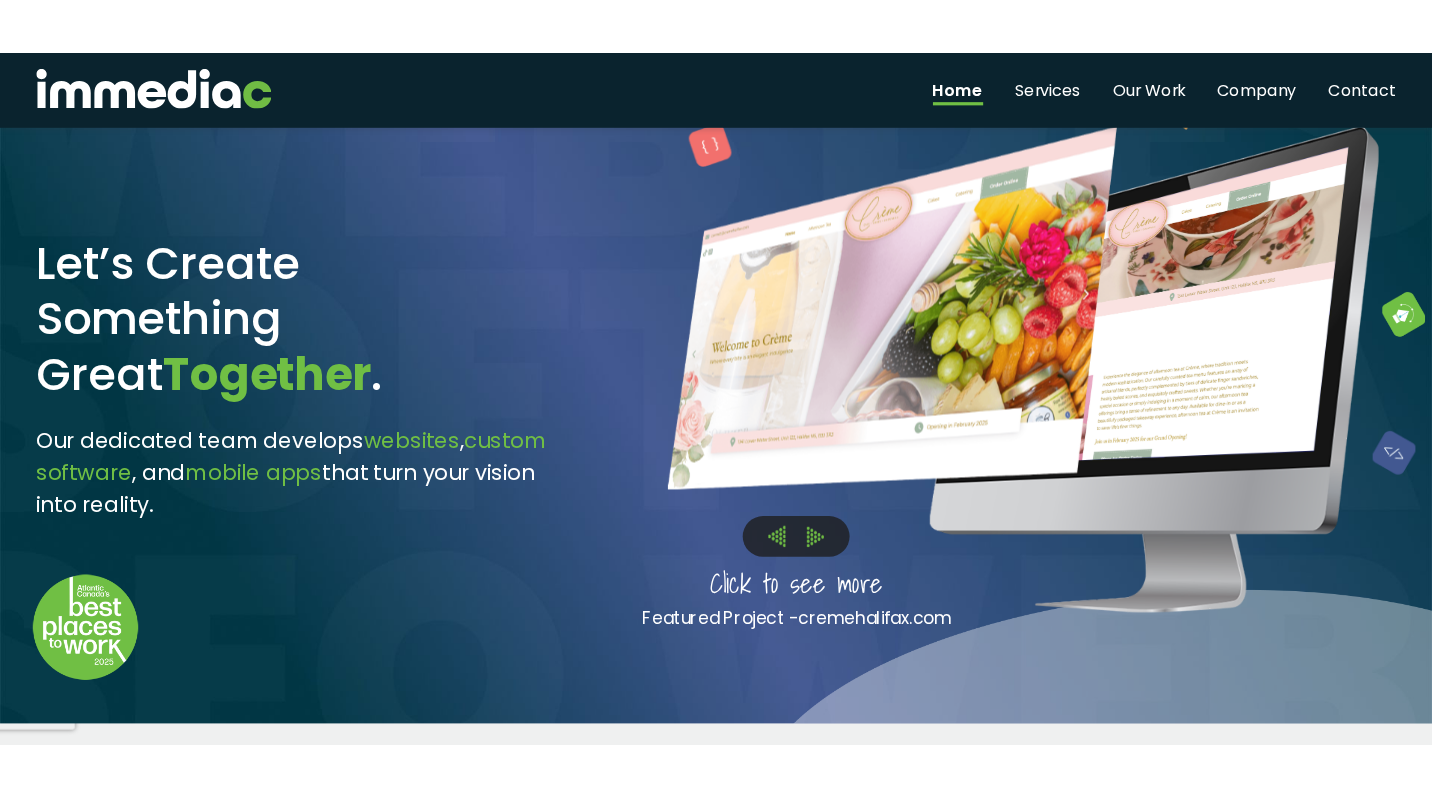 scroll, scrollTop: 0, scrollLeft: 0, axis: both 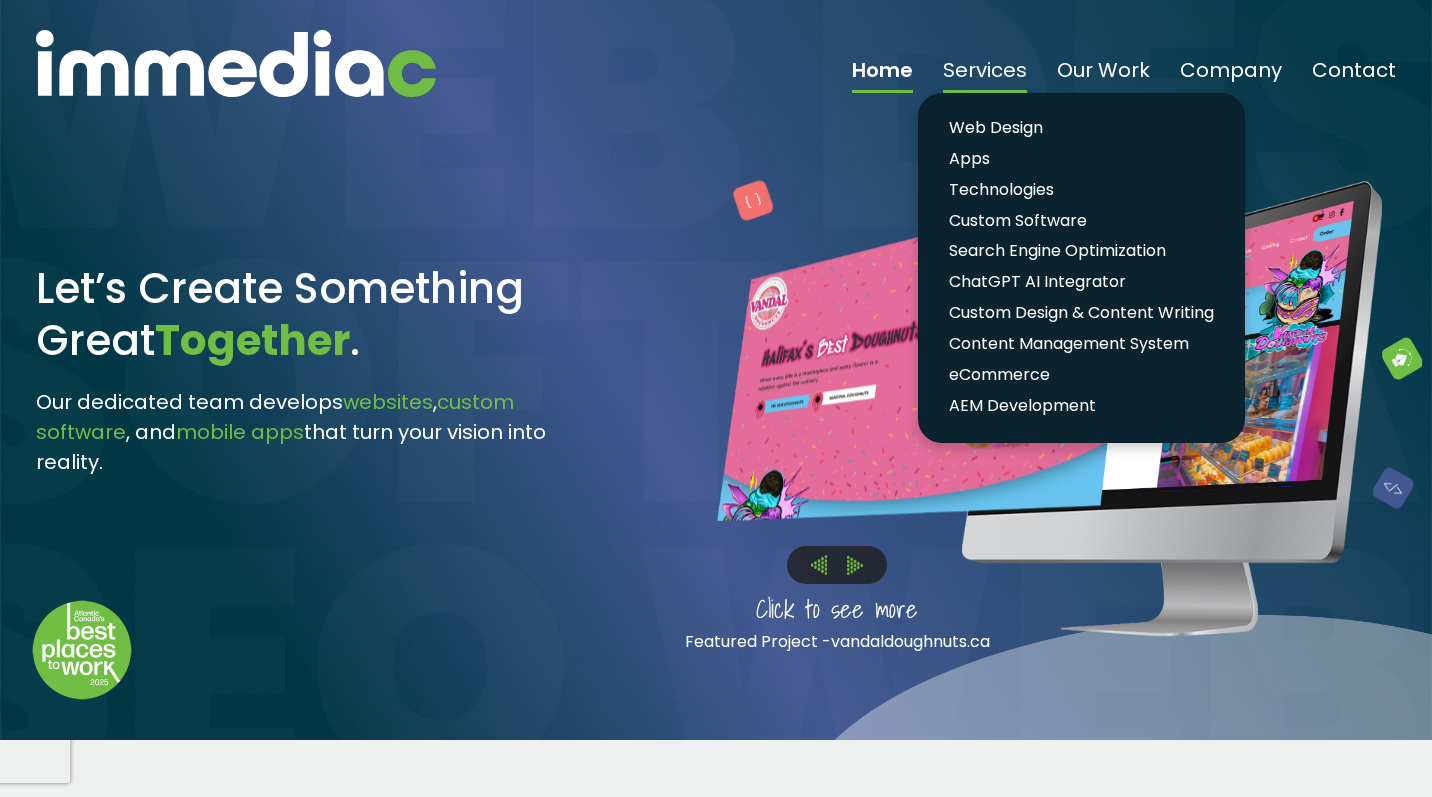 click on "Services" at bounding box center (985, 76) 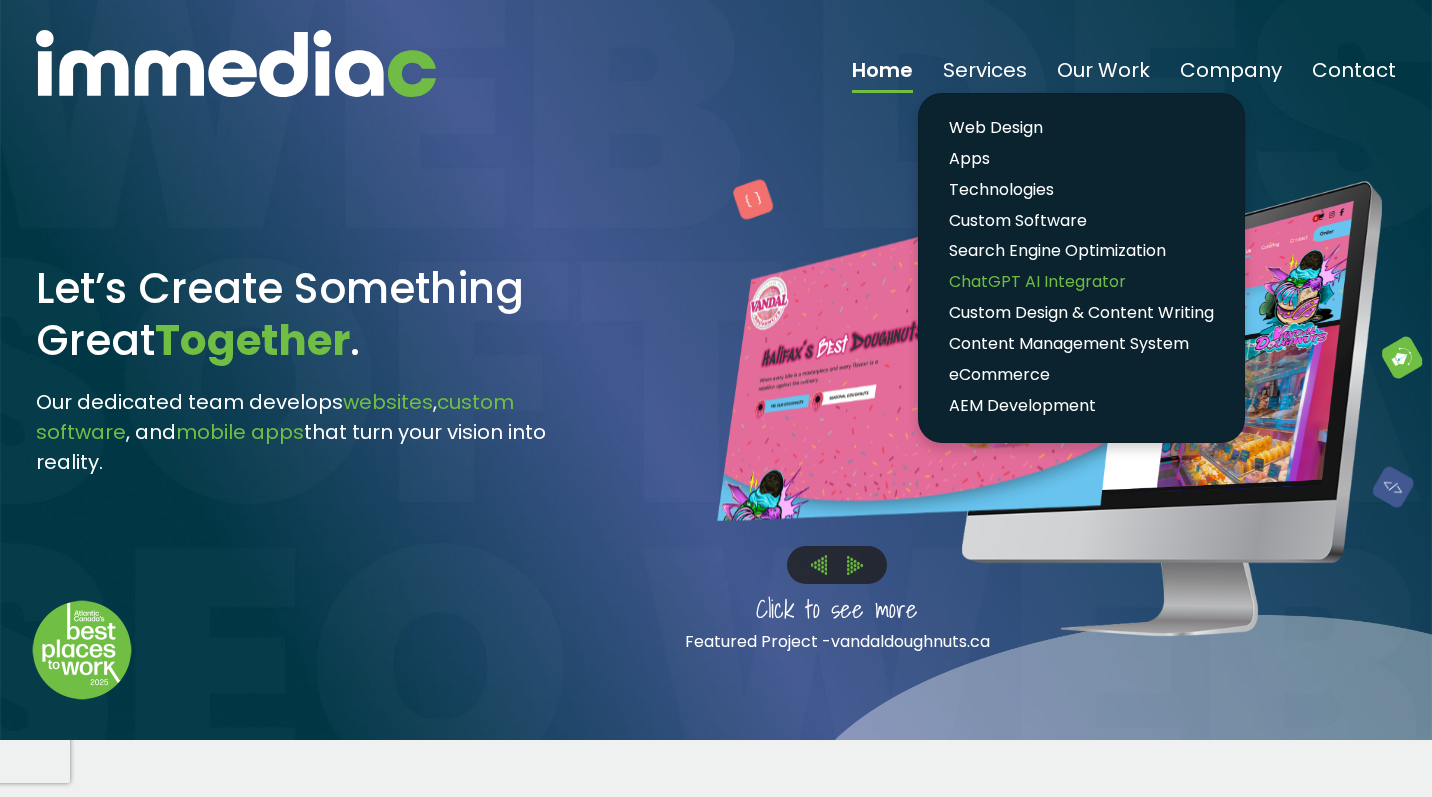 click on "[PRODUCT] [SERVICE]" at bounding box center [1081, 282] 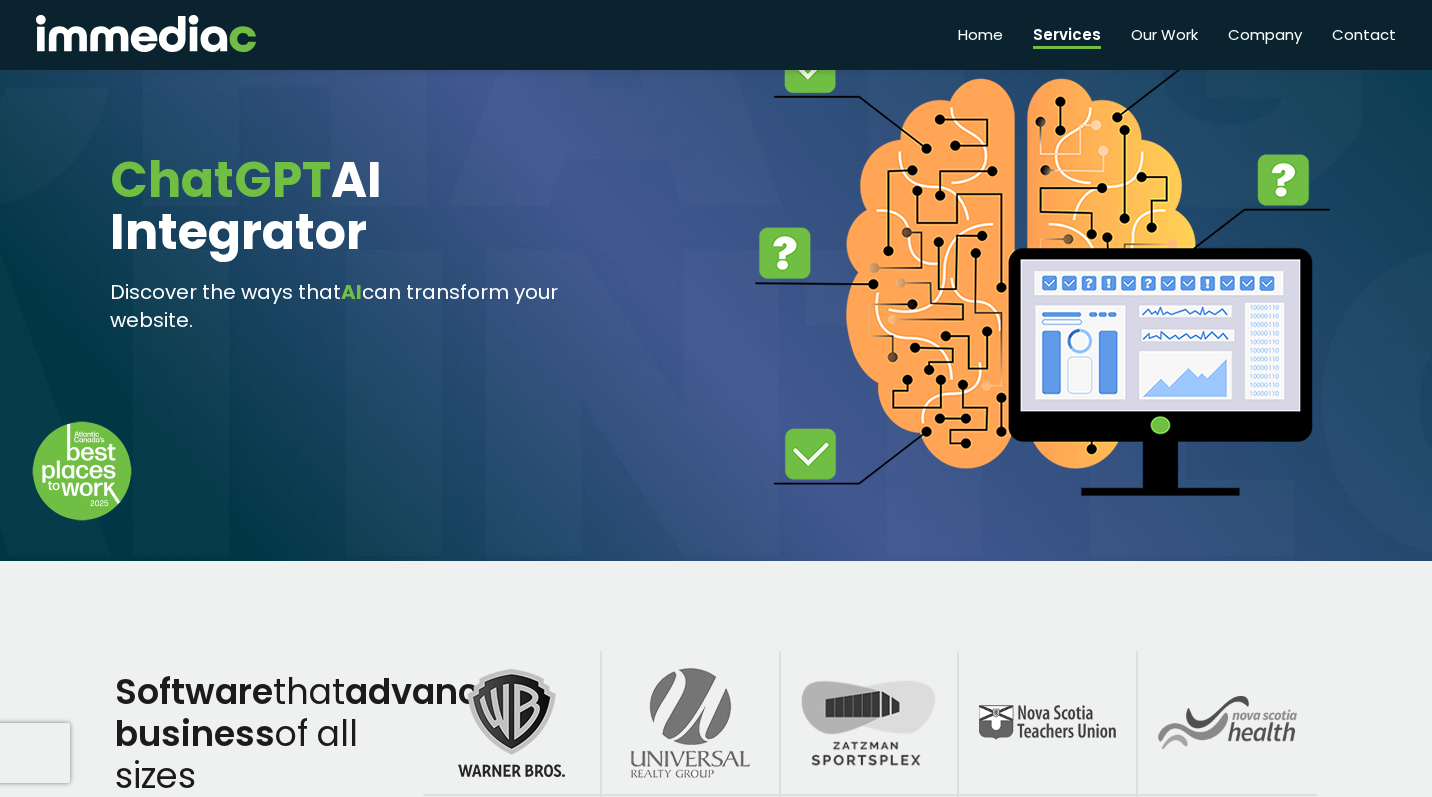 scroll, scrollTop: 0, scrollLeft: 0, axis: both 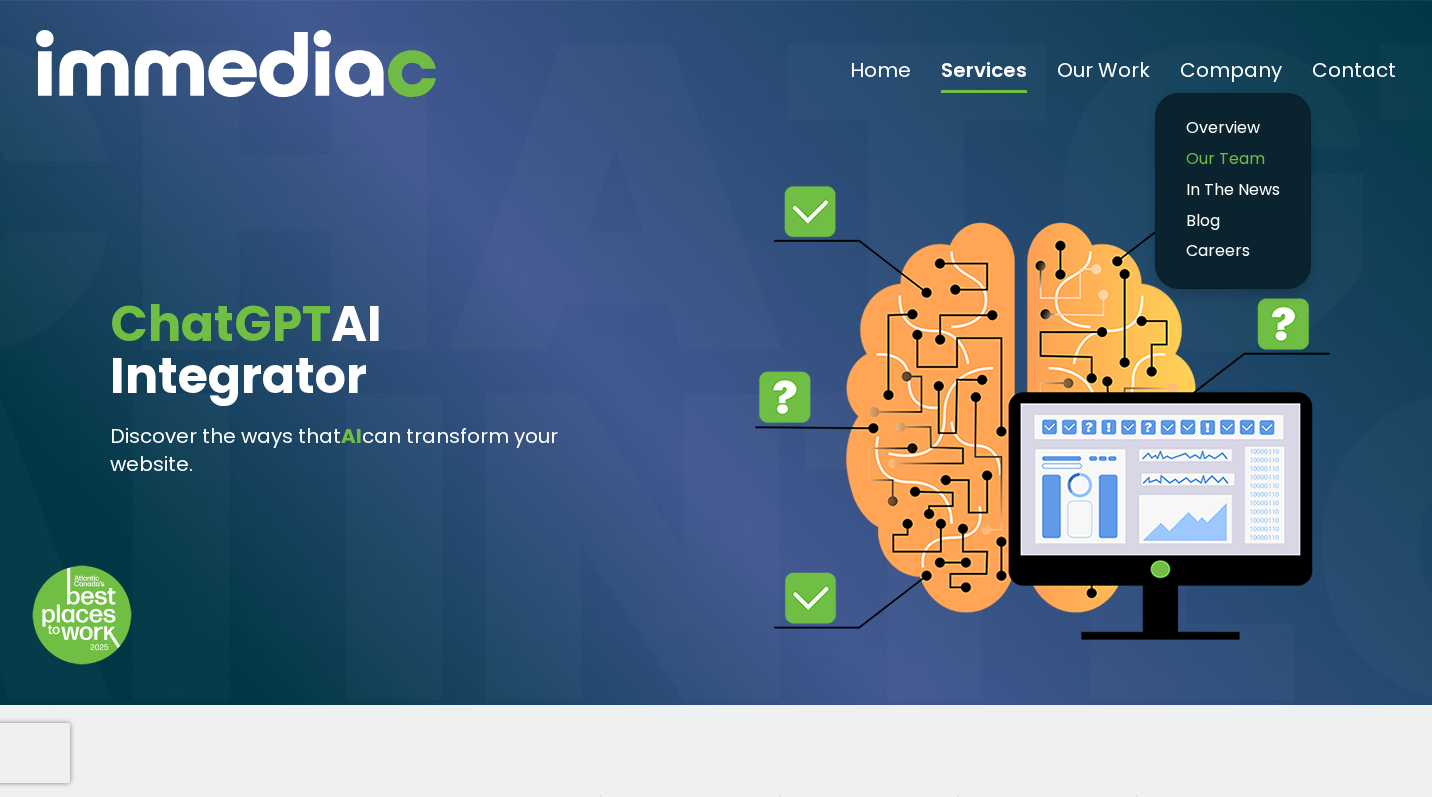 click on "Our Team" at bounding box center [1233, 159] 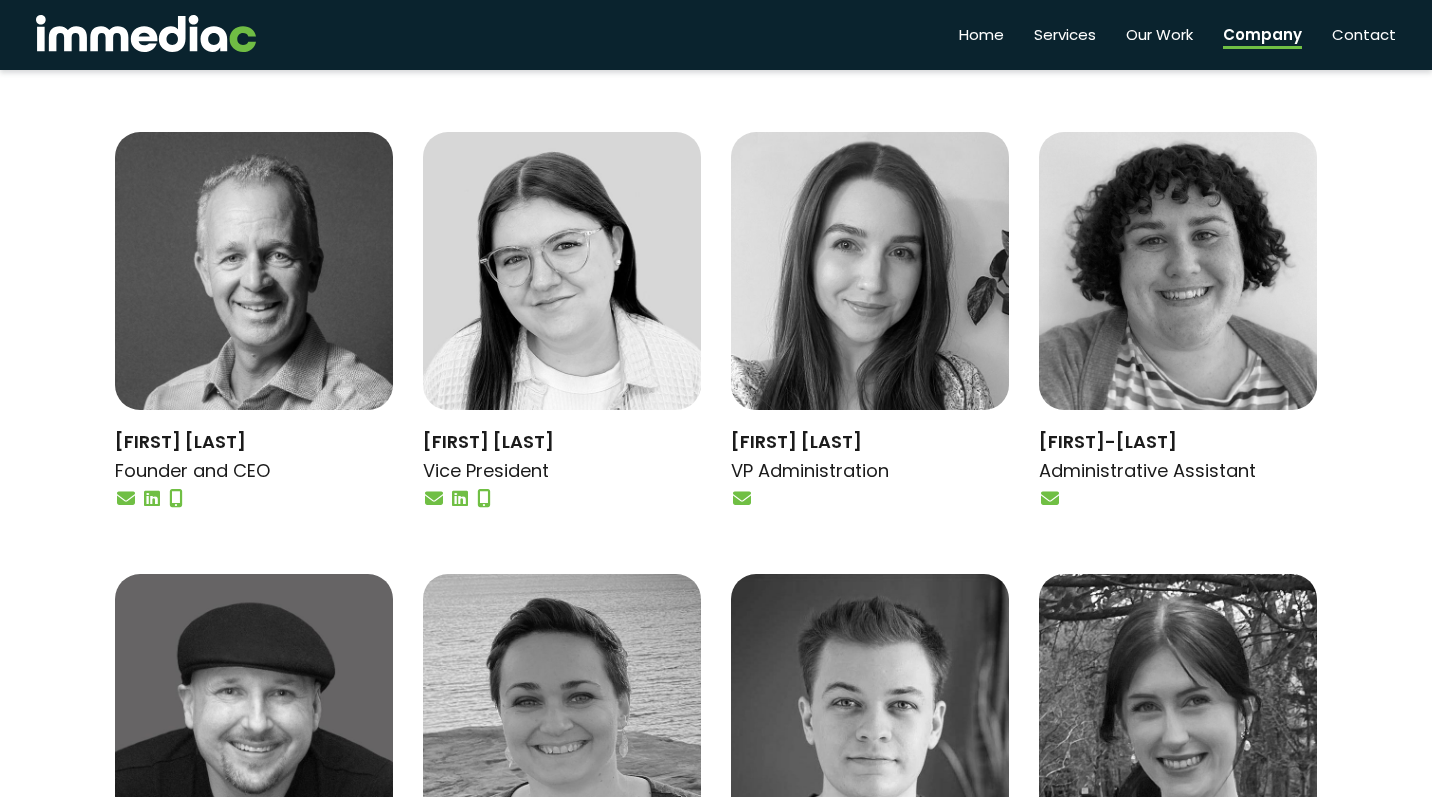 scroll, scrollTop: 631, scrollLeft: 0, axis: vertical 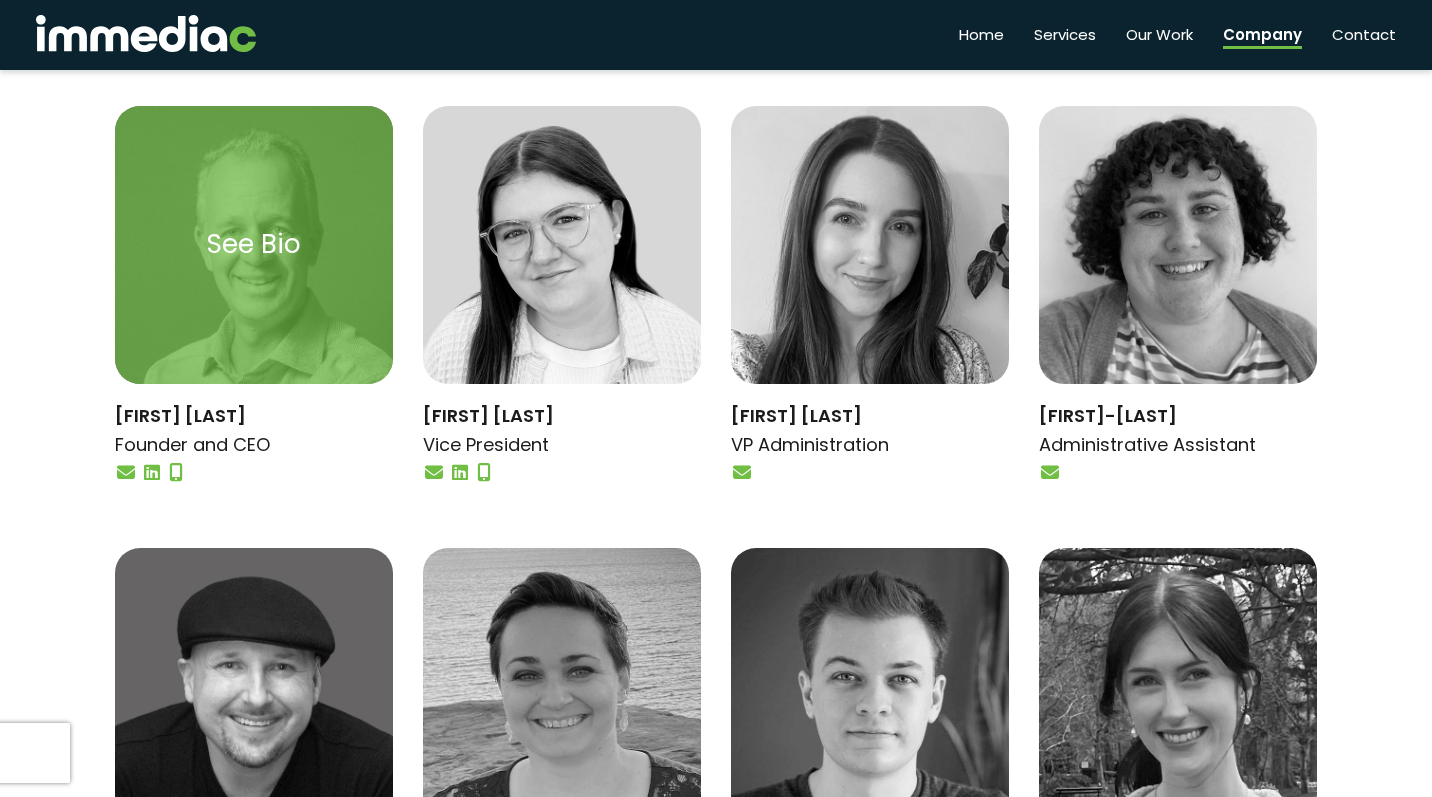 click at bounding box center (254, 245) 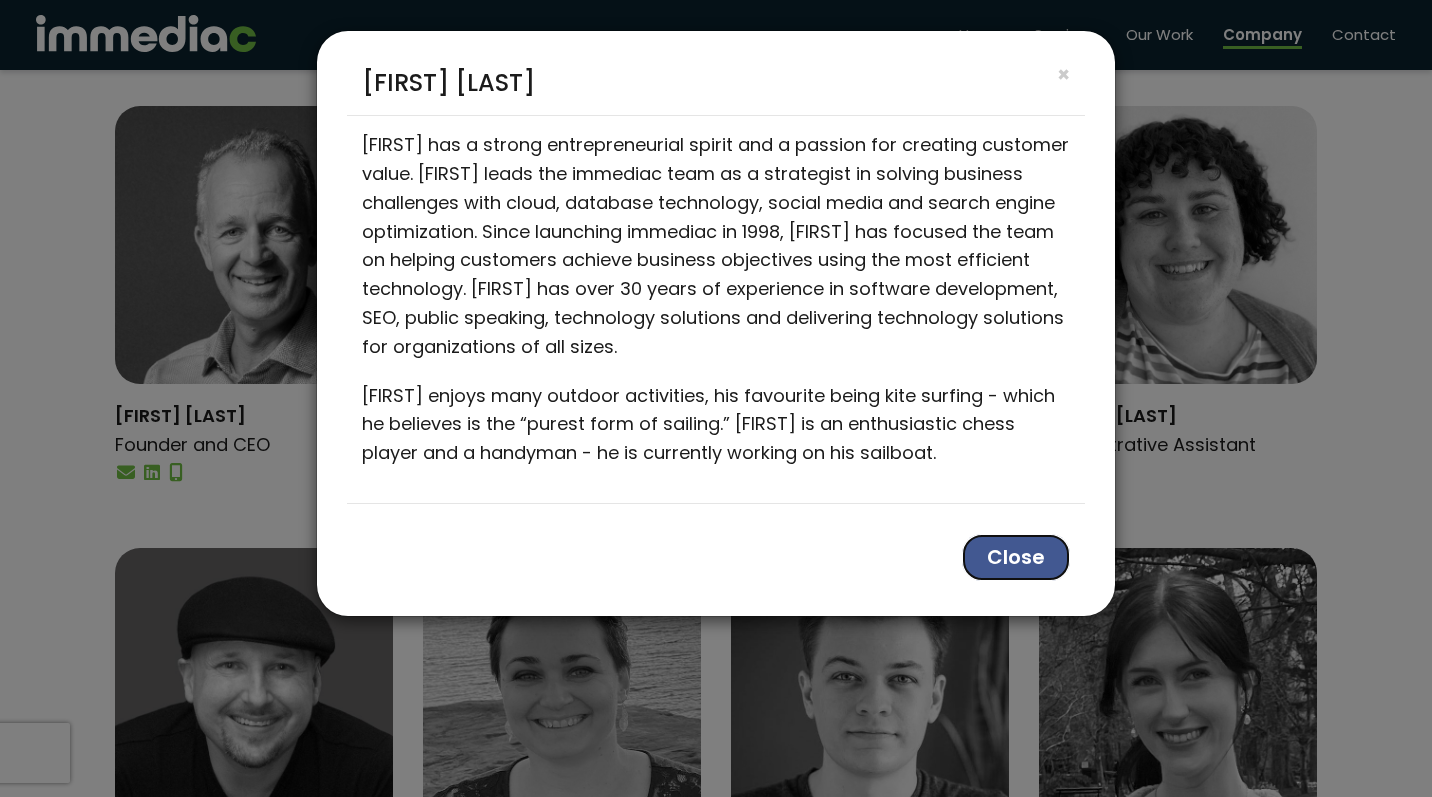 click on "Close" at bounding box center [1016, 557] 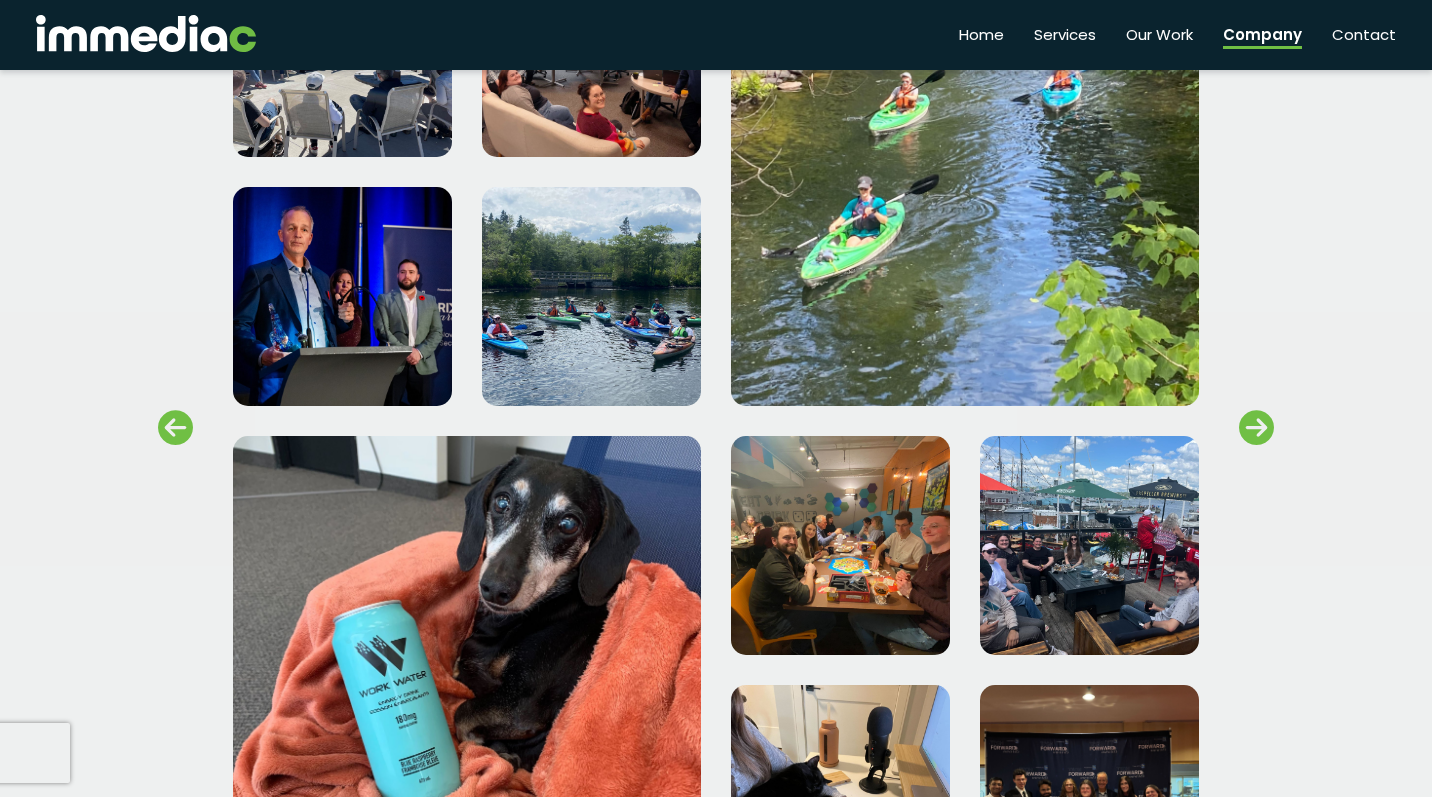 scroll, scrollTop: 2739, scrollLeft: 0, axis: vertical 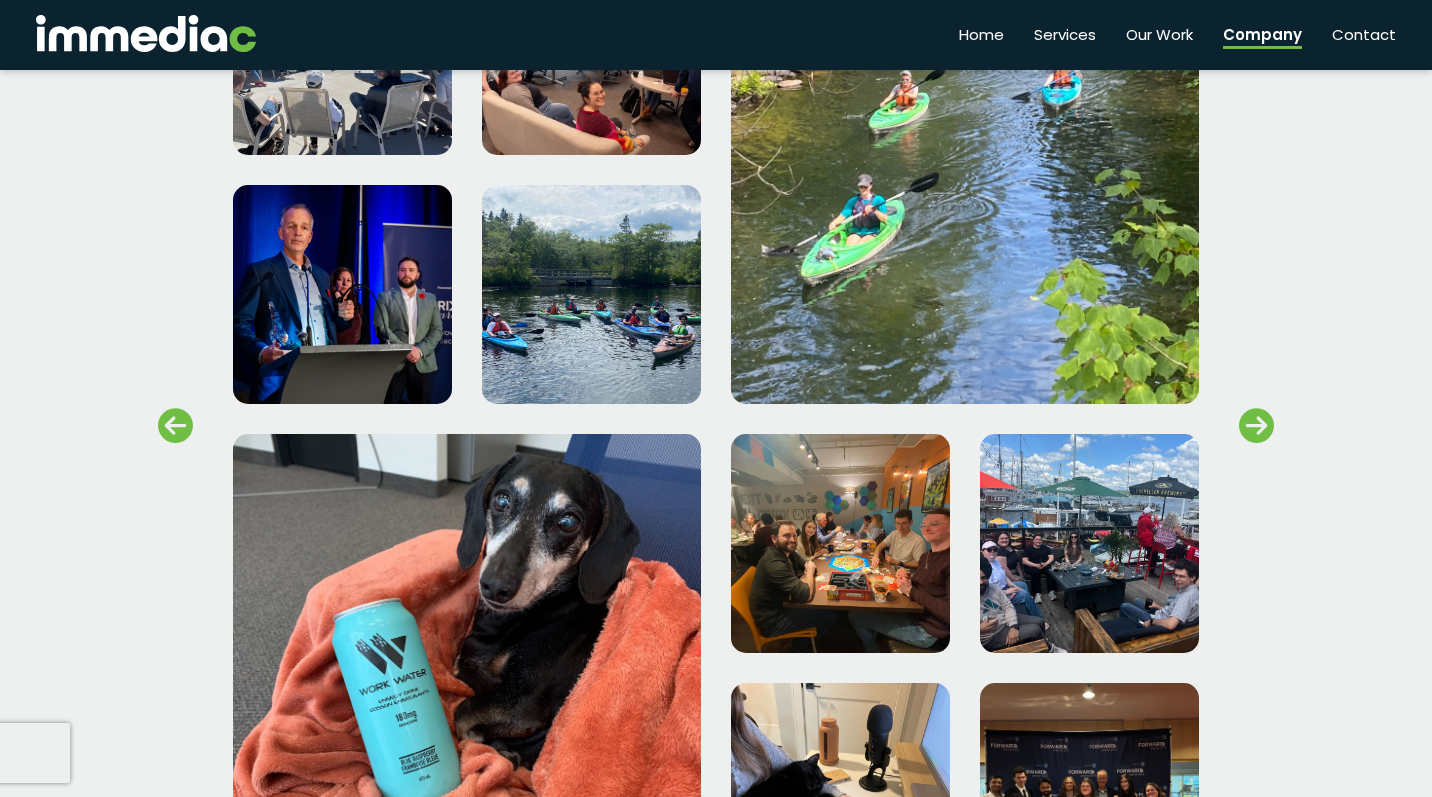 click at bounding box center [342, 294] 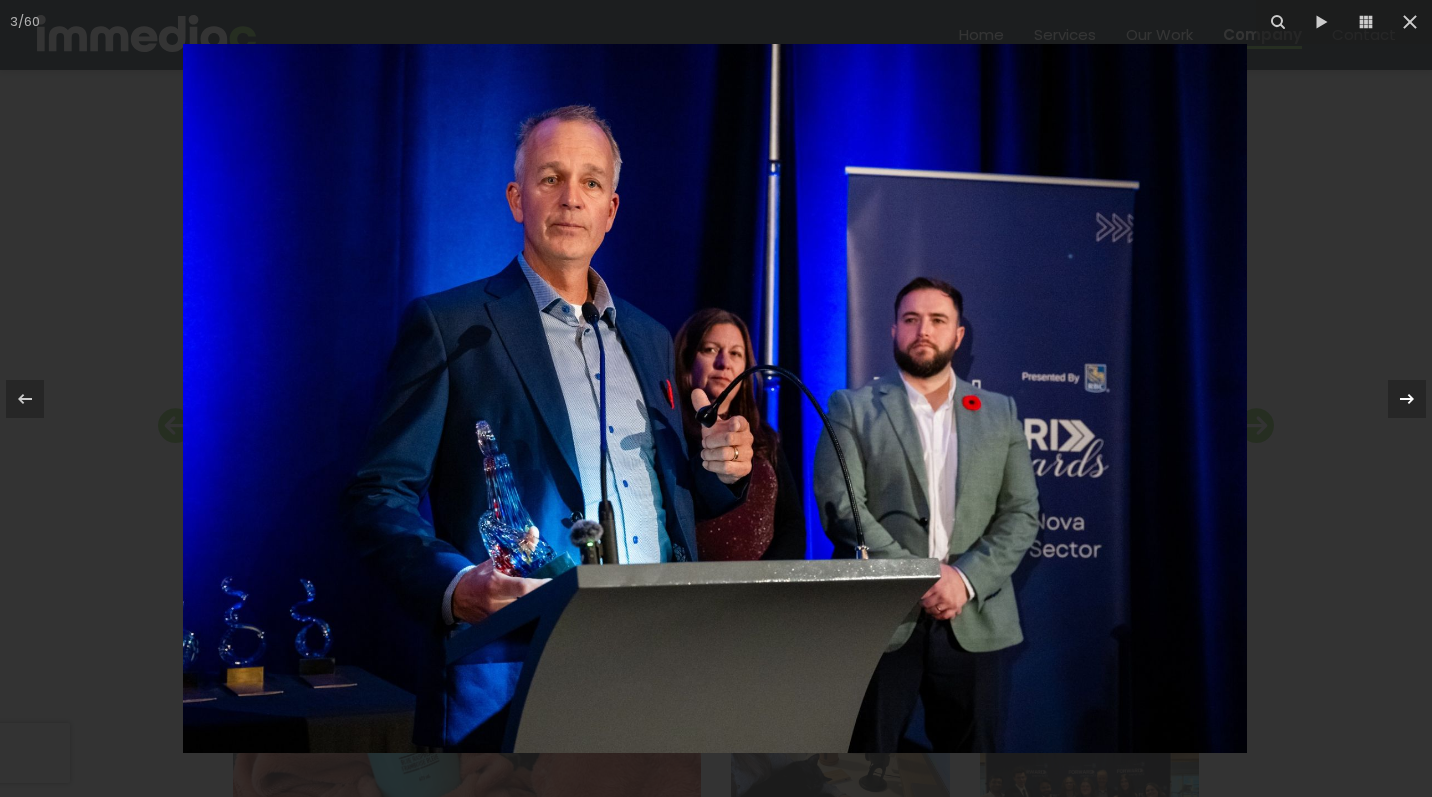 click at bounding box center [1407, 399] 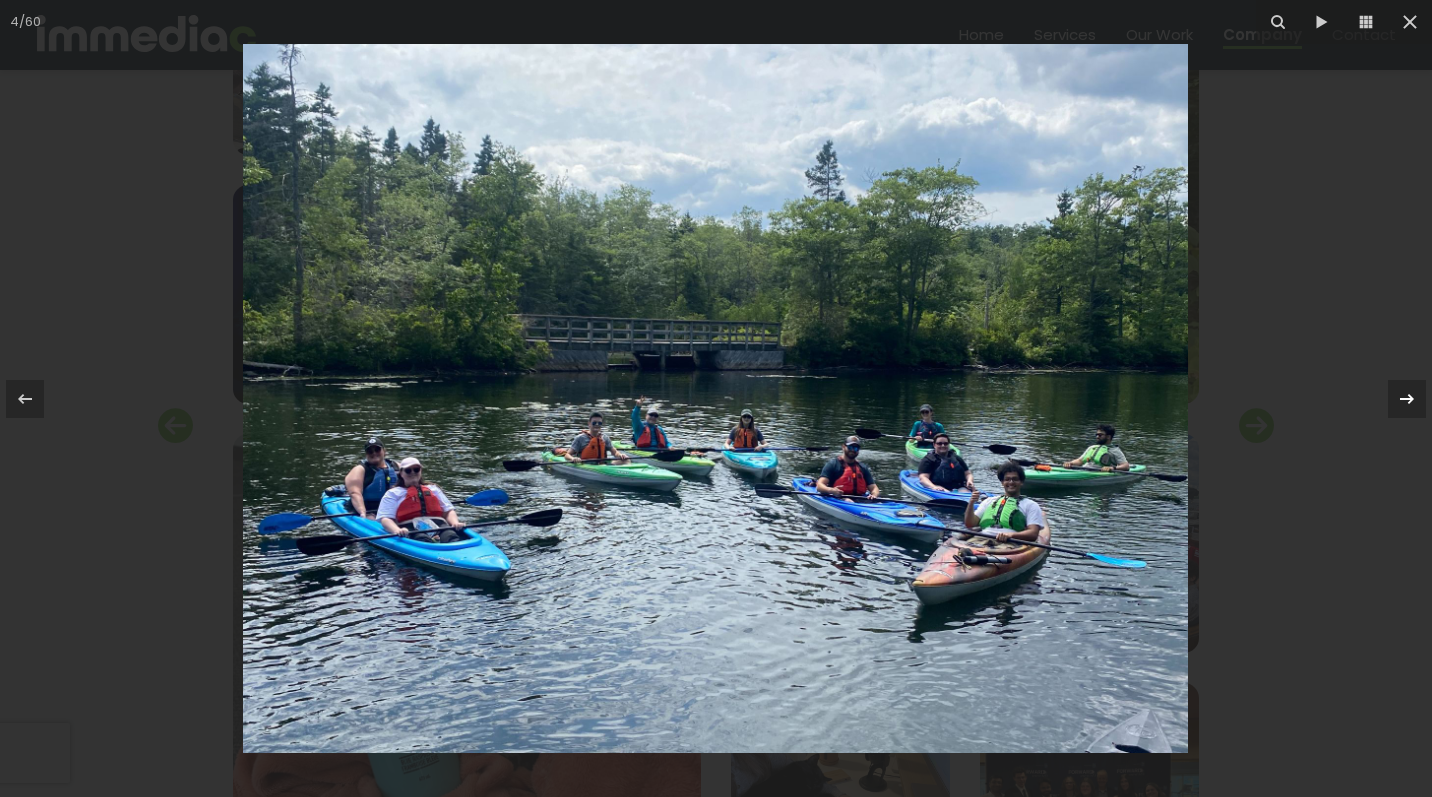 click at bounding box center [1407, 399] 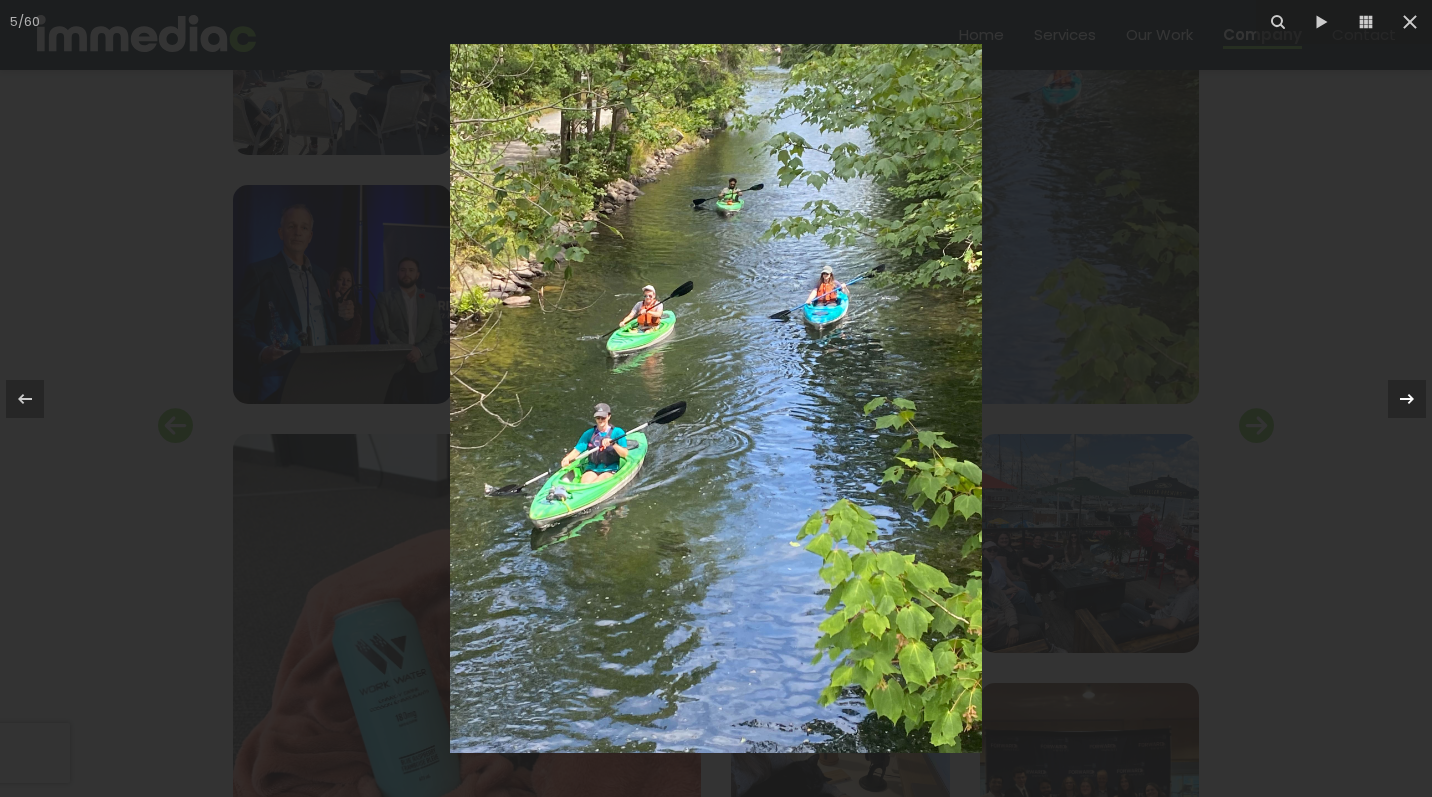 click at bounding box center (1407, 399) 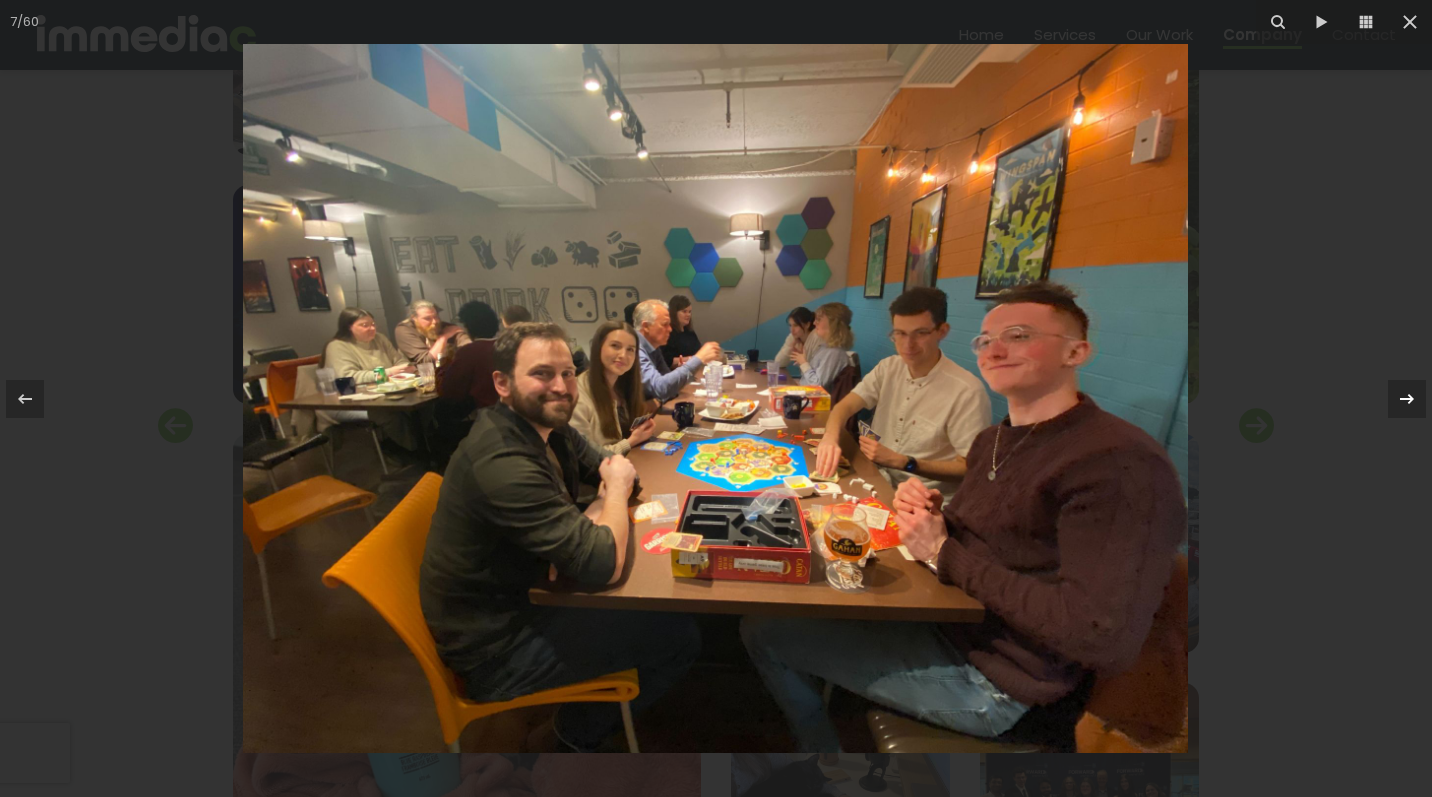 click at bounding box center (1407, 399) 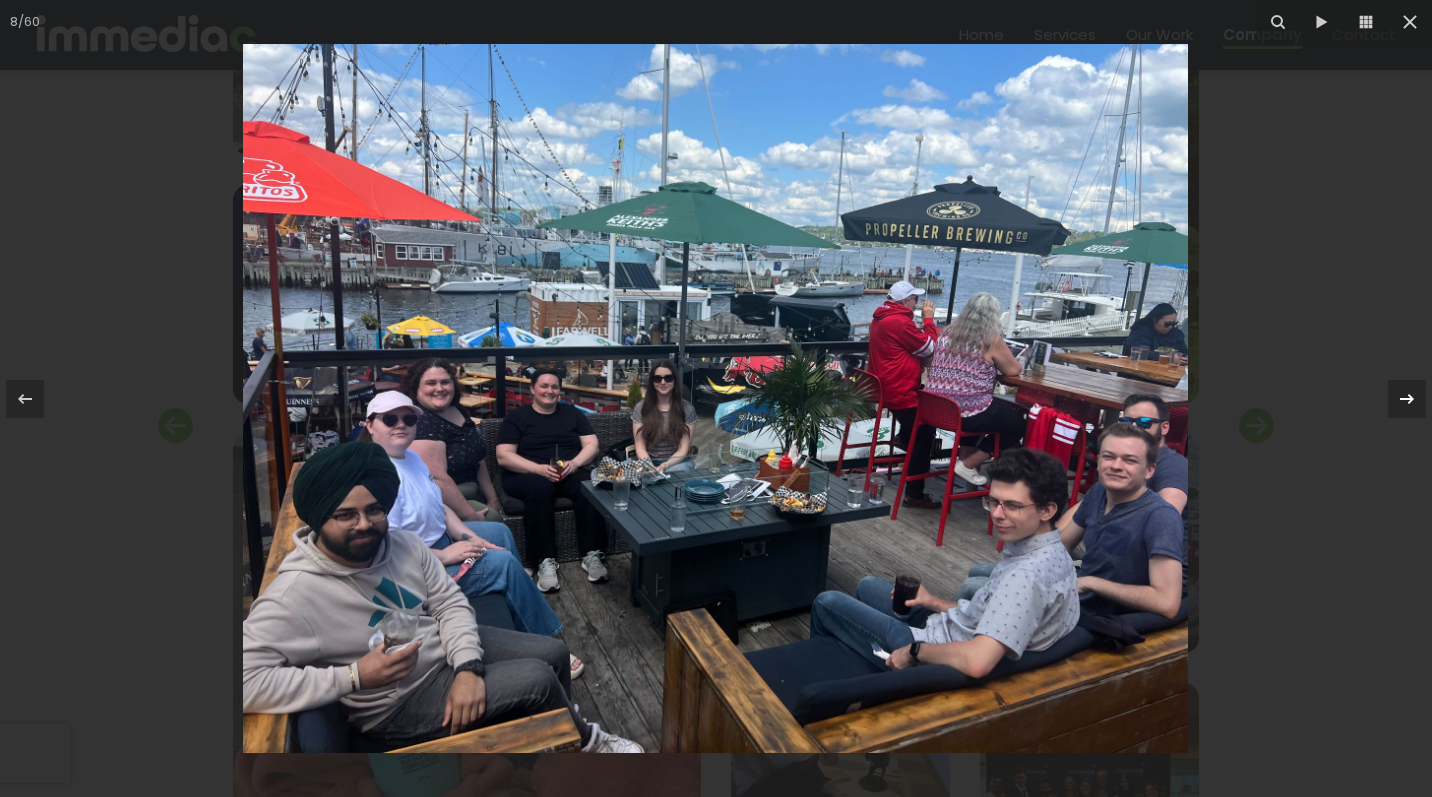 click at bounding box center (1407, 399) 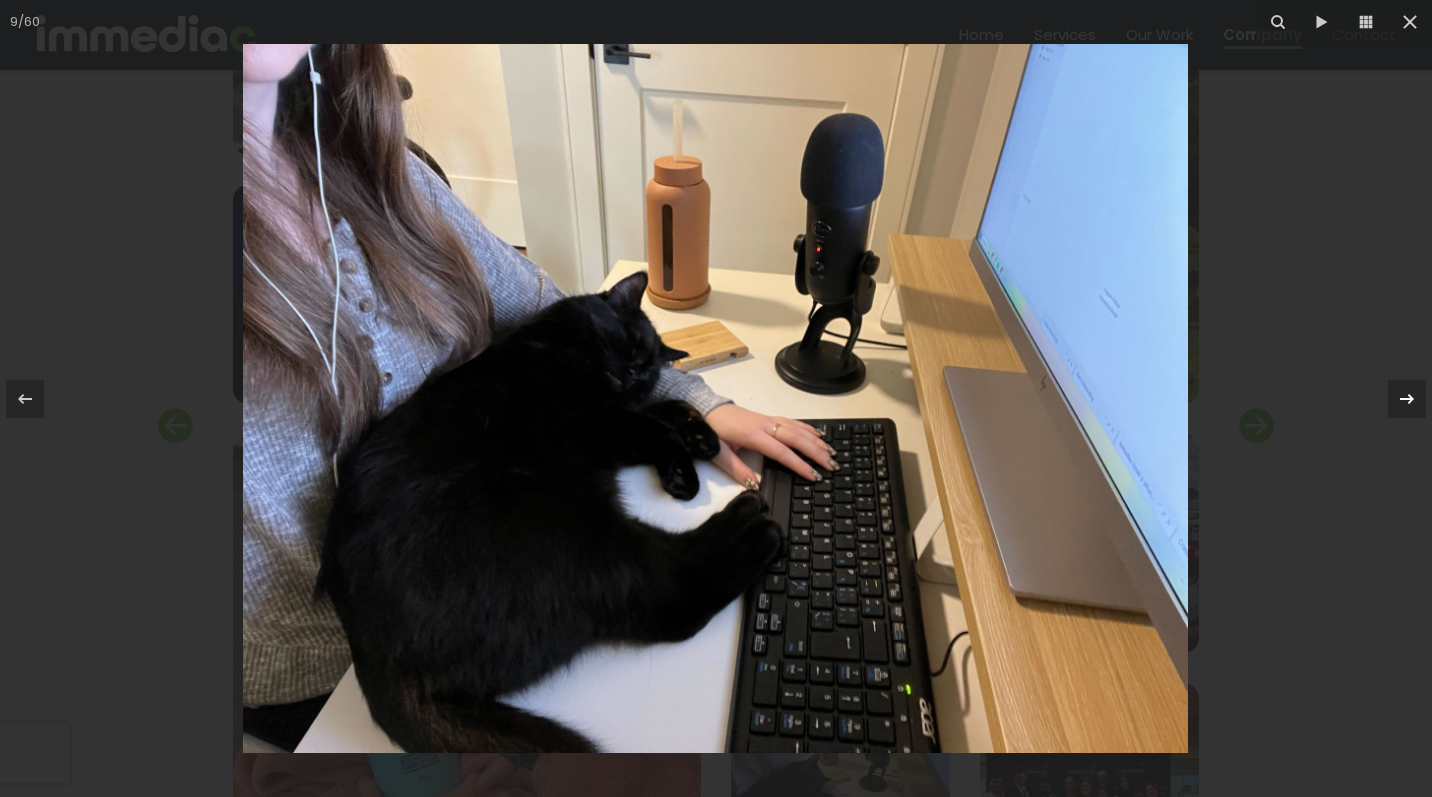 click at bounding box center (1407, 399) 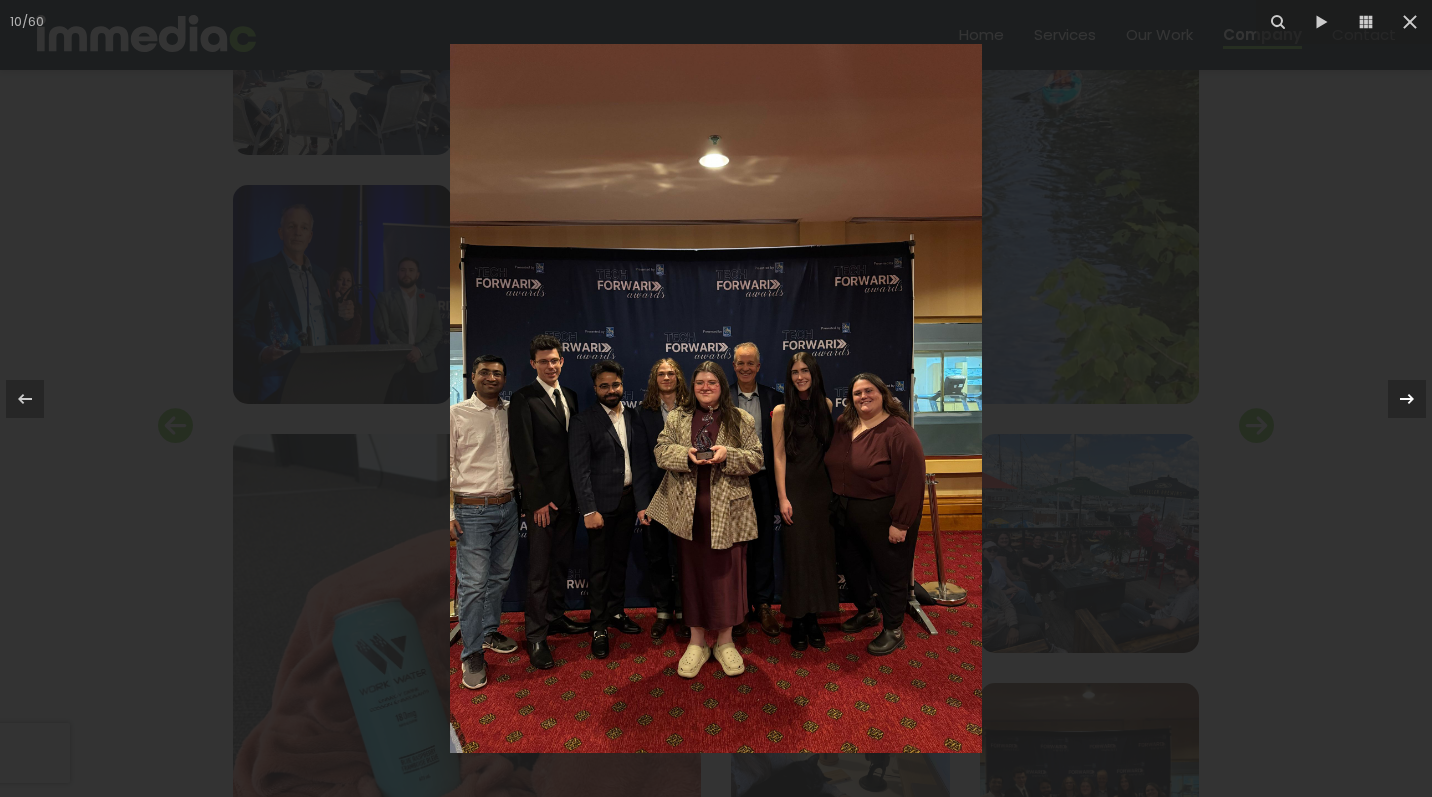 click at bounding box center [1407, 399] 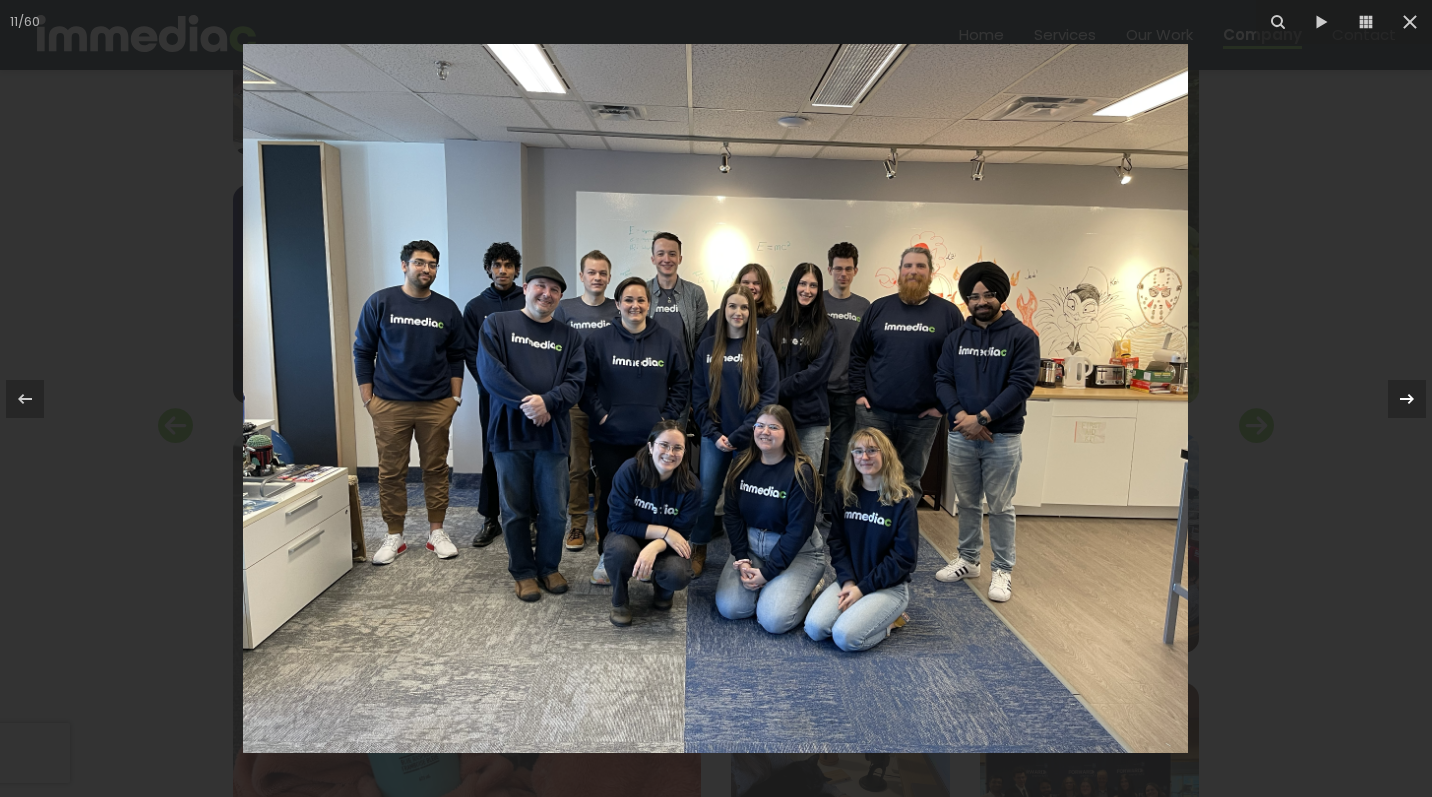 click at bounding box center [1407, 399] 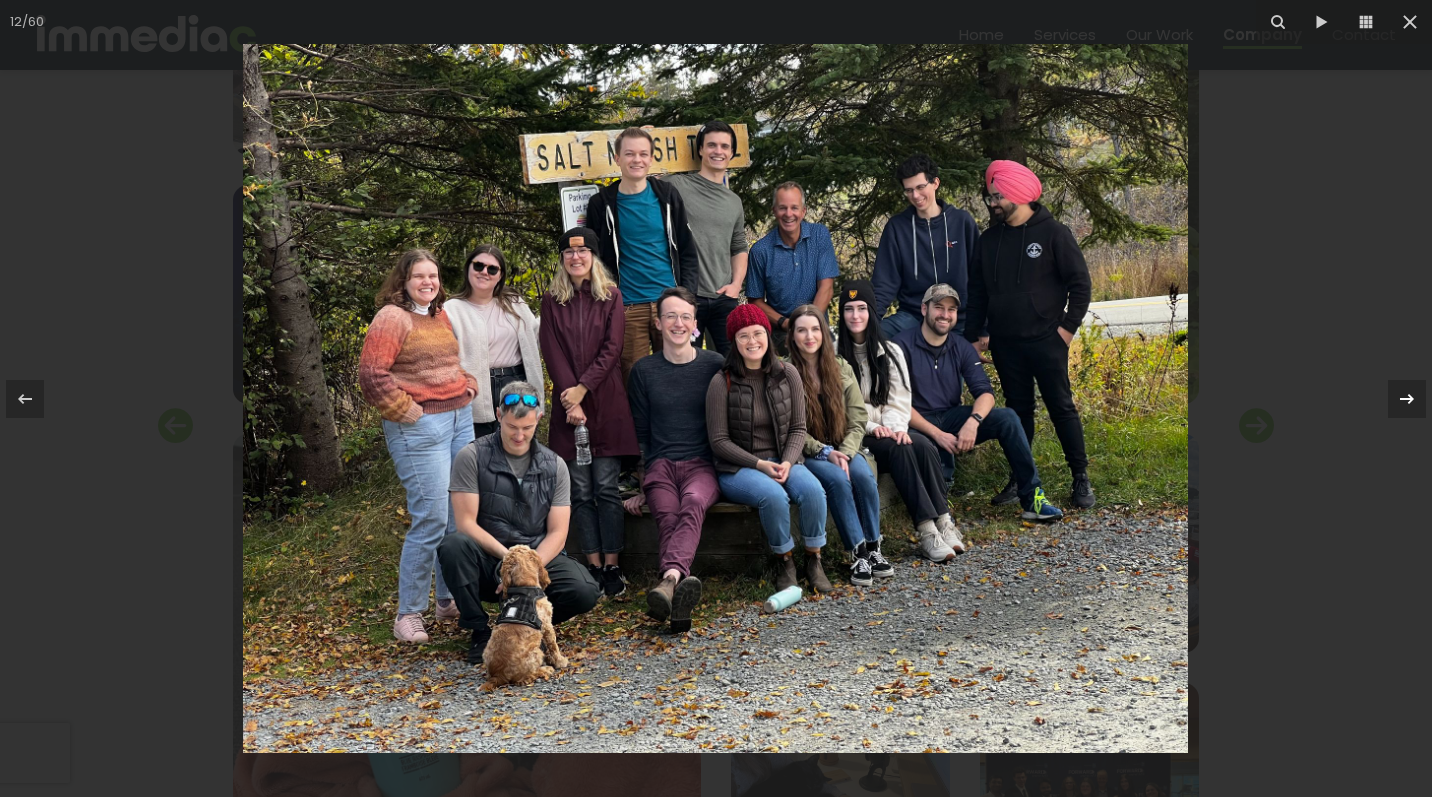 click at bounding box center [1407, 399] 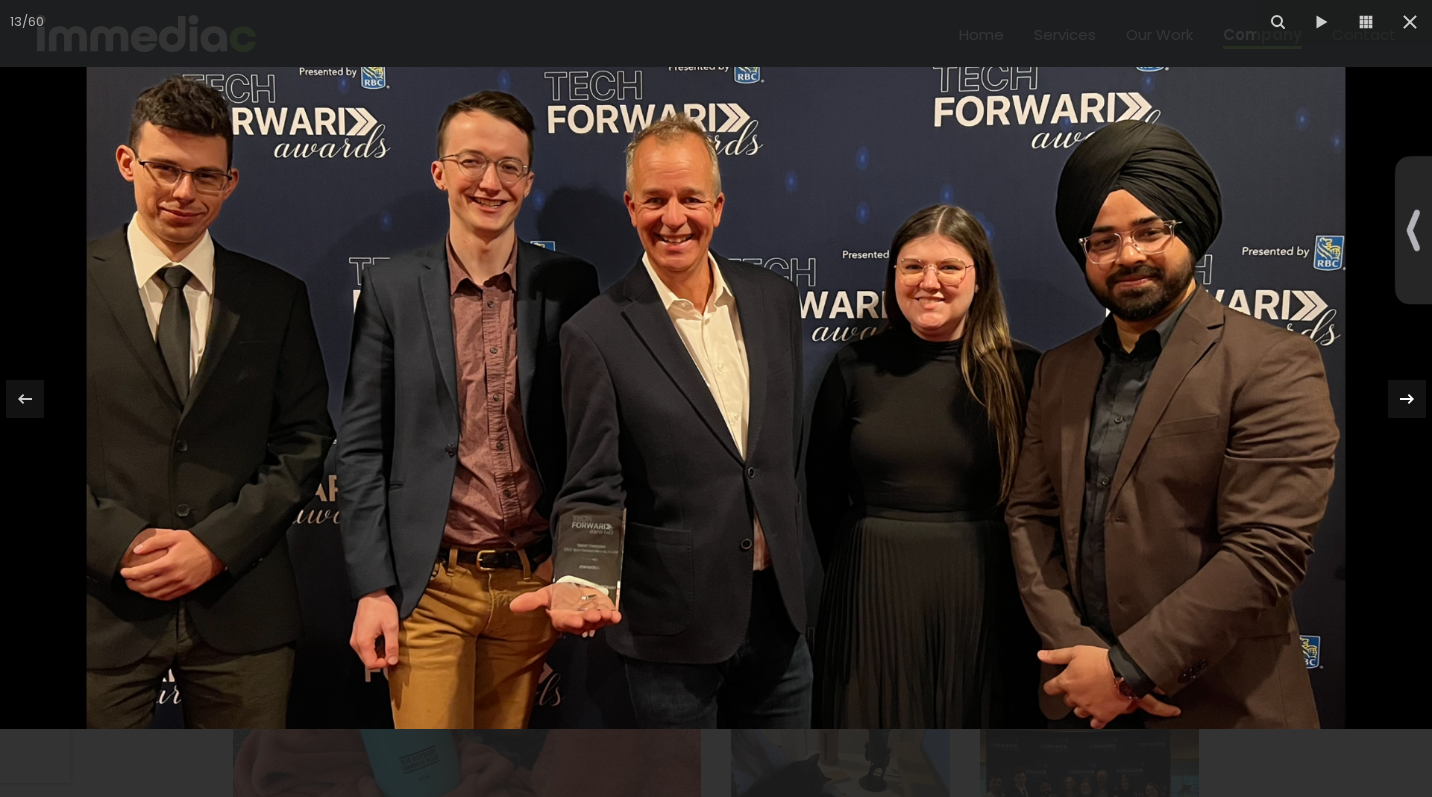 click at bounding box center [1407, 399] 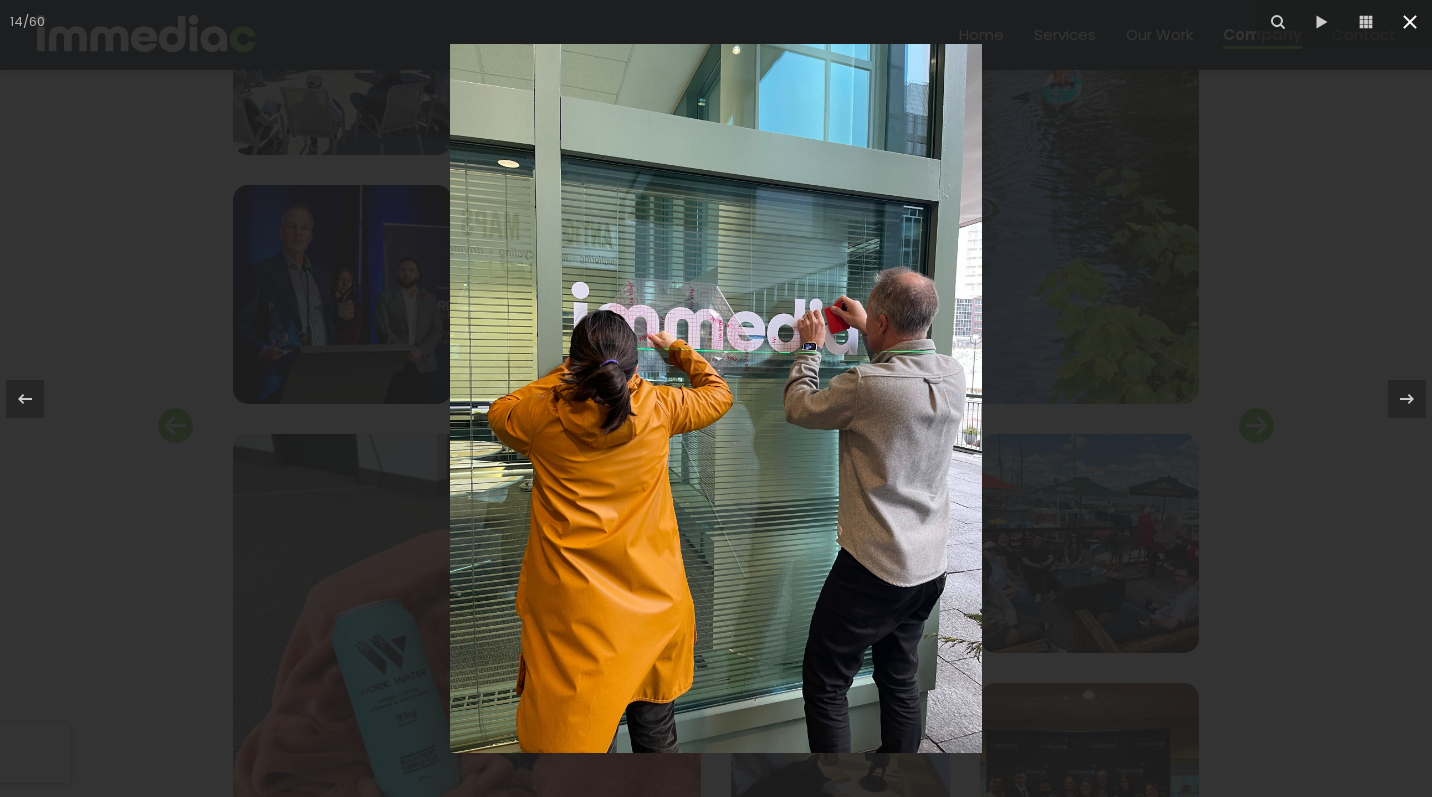 click at bounding box center [1410, 22] 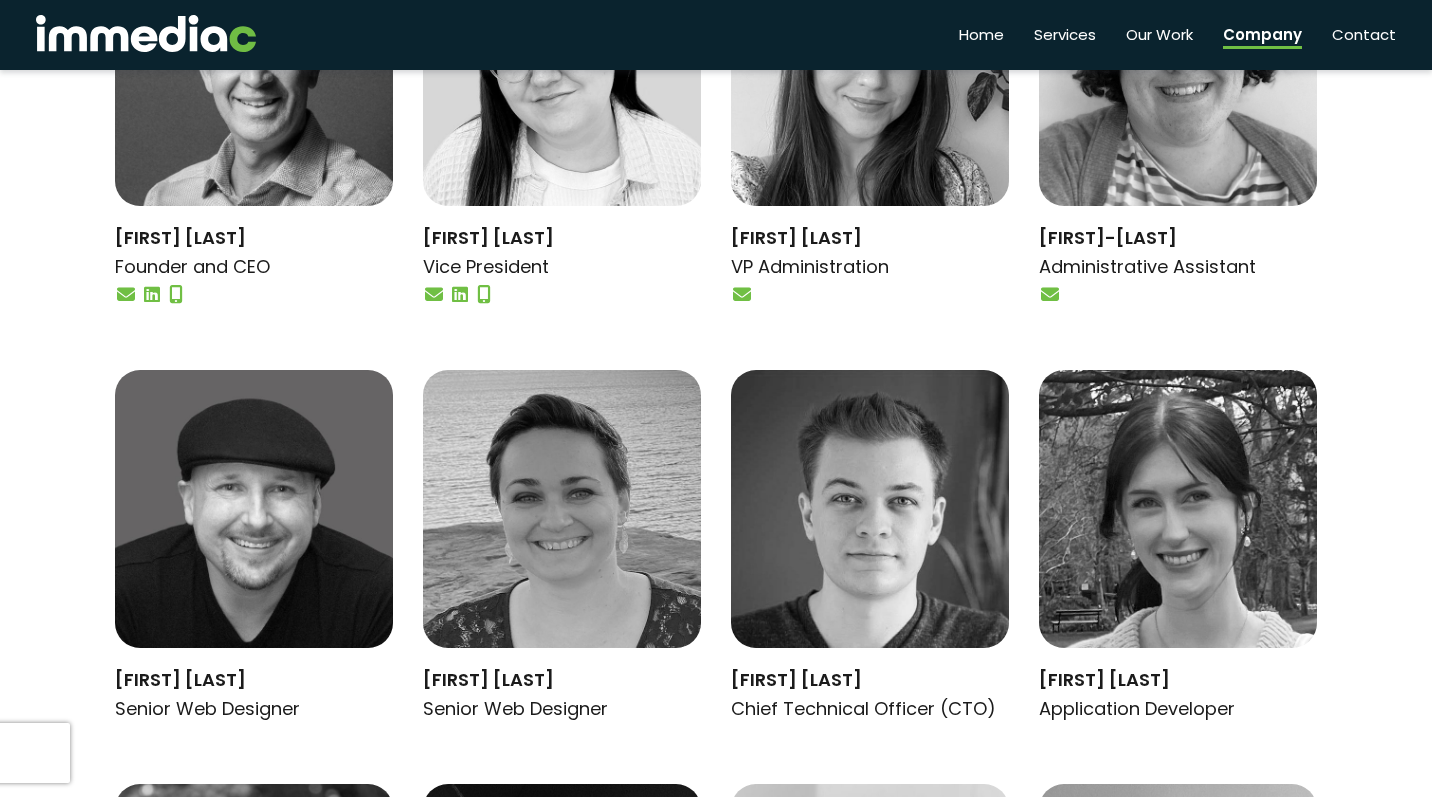 scroll, scrollTop: 0, scrollLeft: 0, axis: both 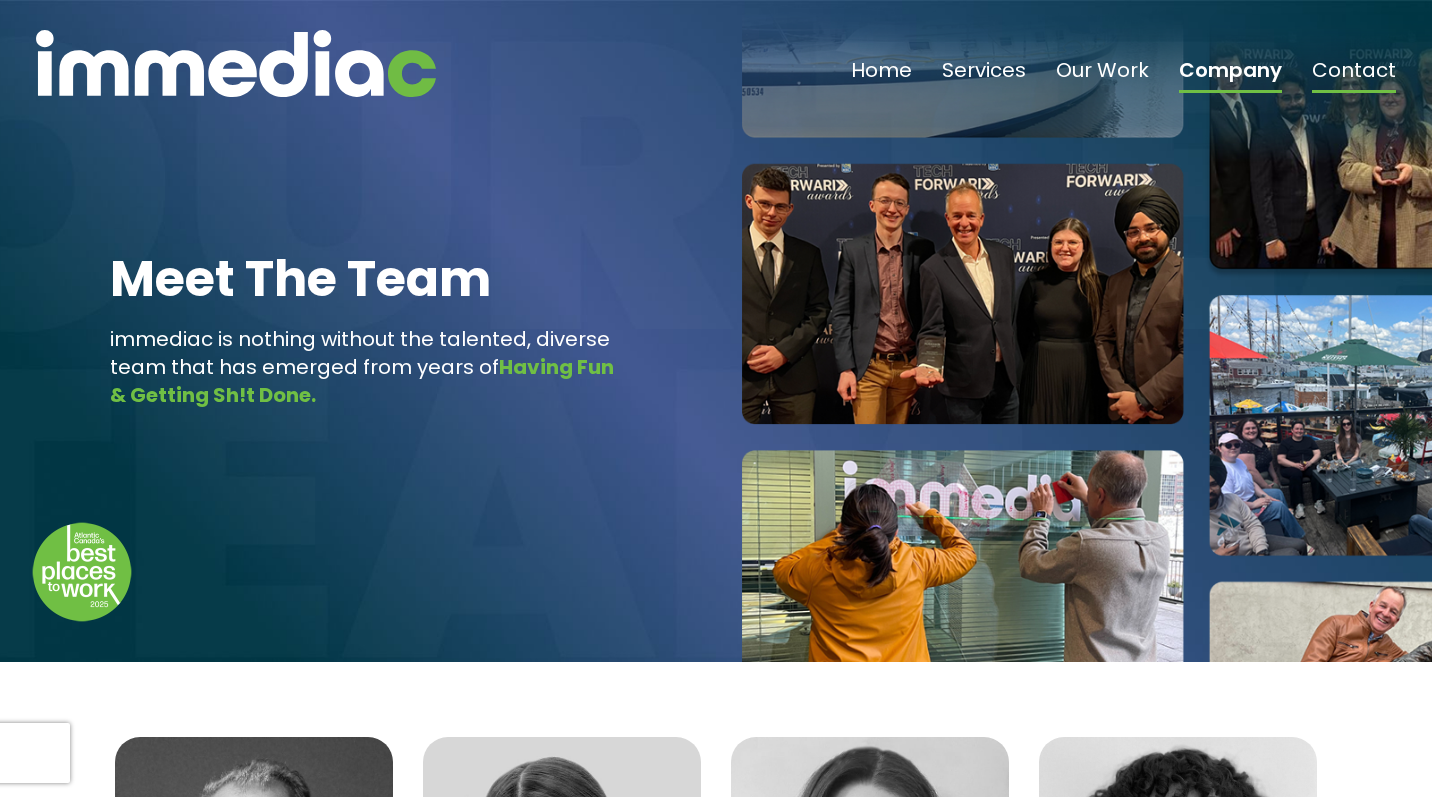 click on "Contact" at bounding box center (1354, 76) 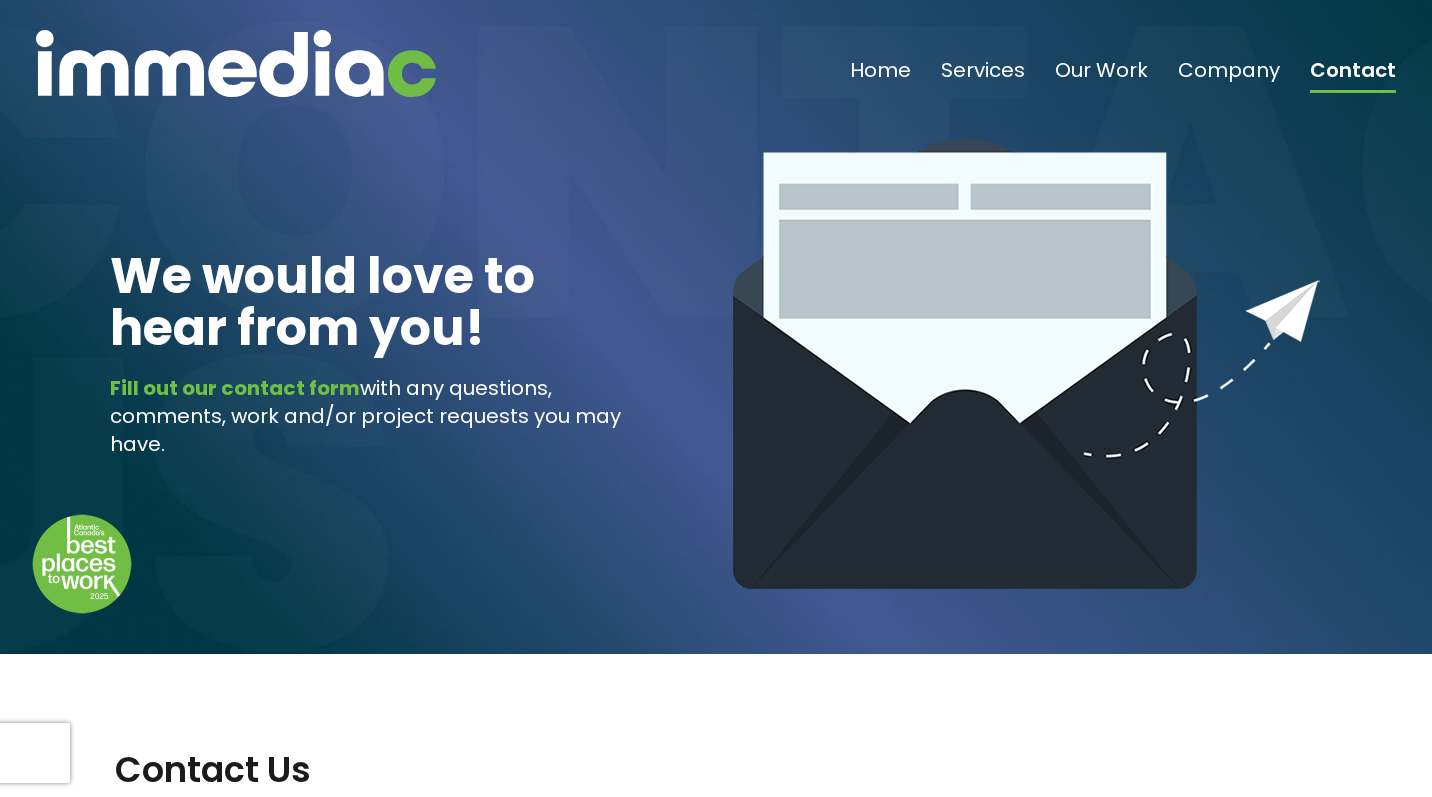scroll, scrollTop: 0, scrollLeft: 0, axis: both 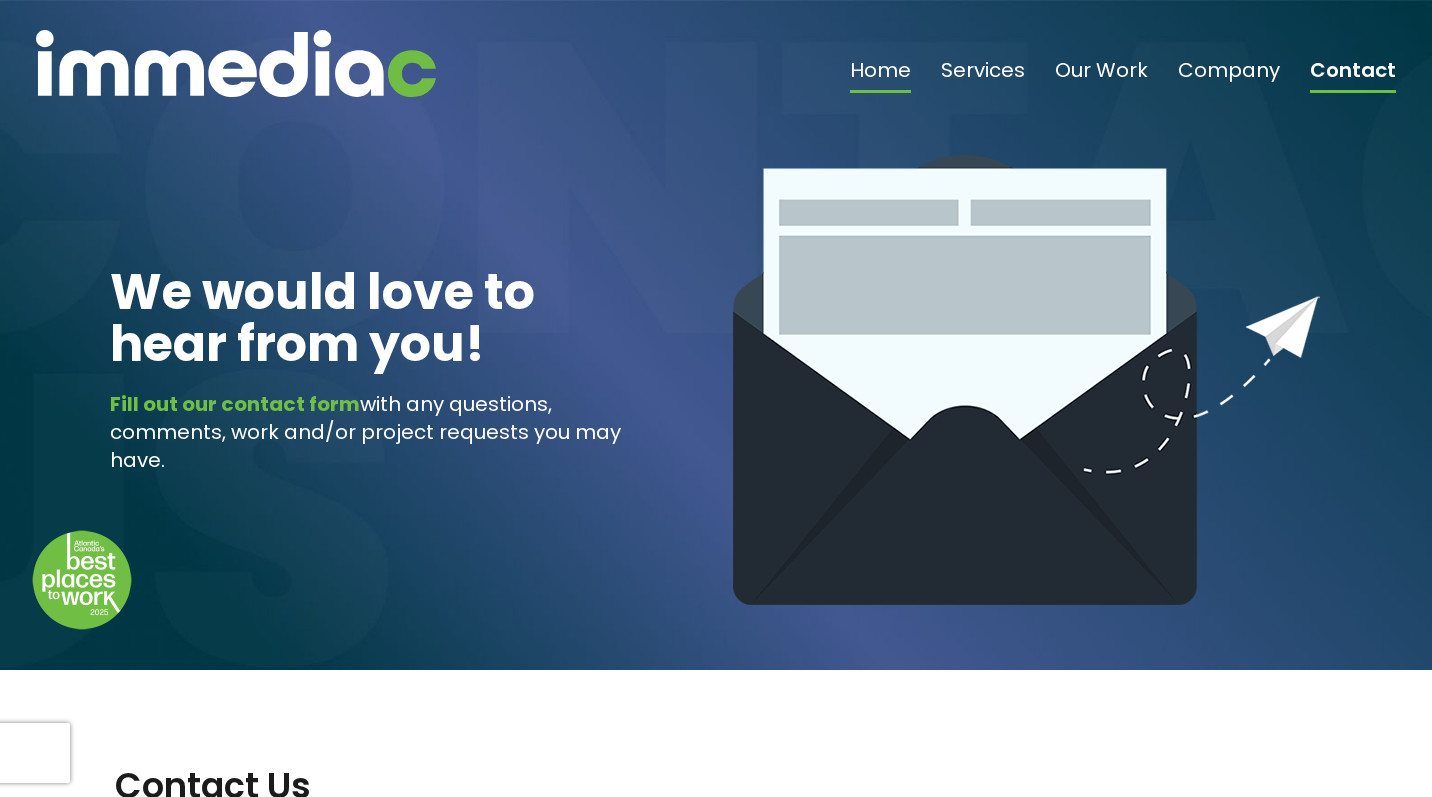 click on "Home" at bounding box center [880, 76] 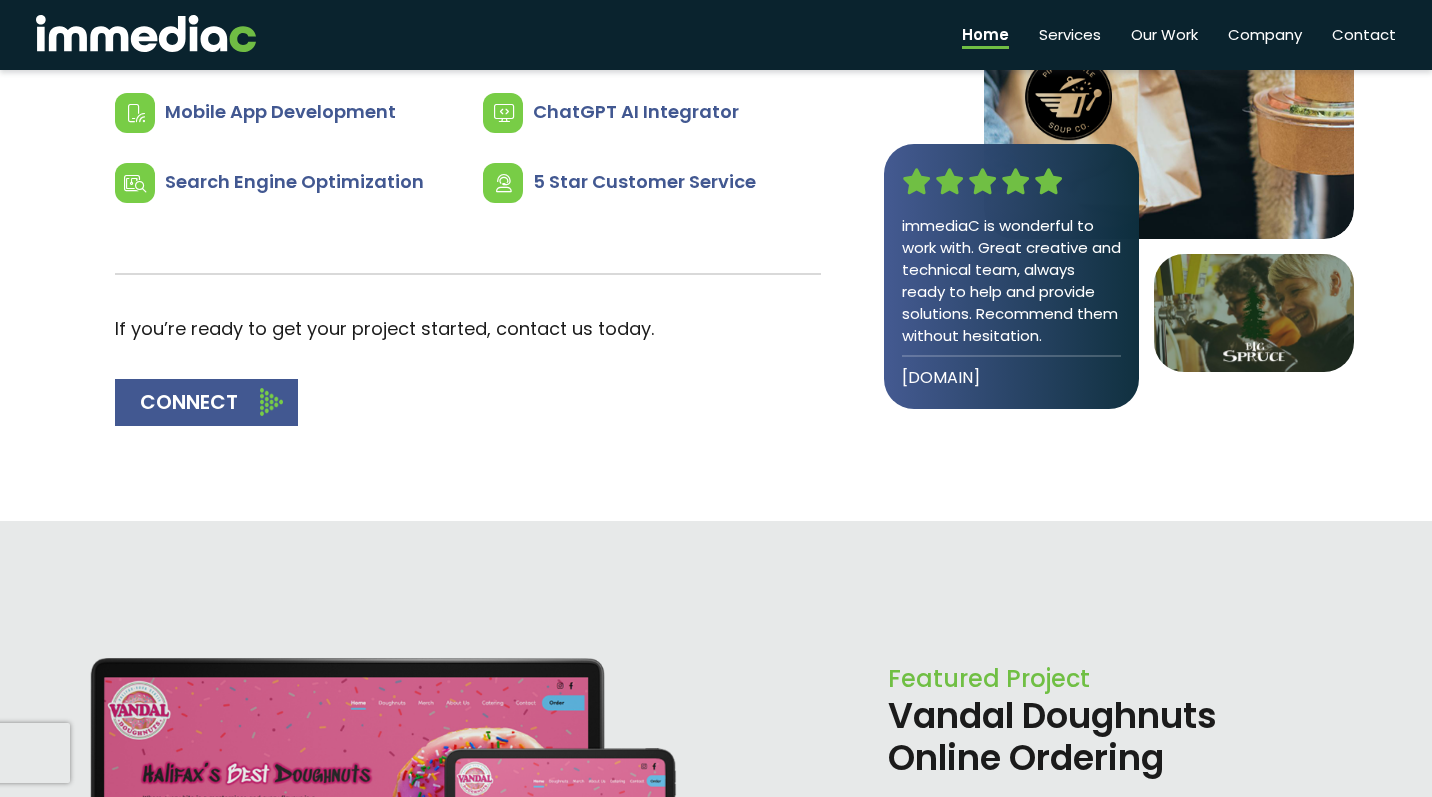 scroll, scrollTop: 1412, scrollLeft: 0, axis: vertical 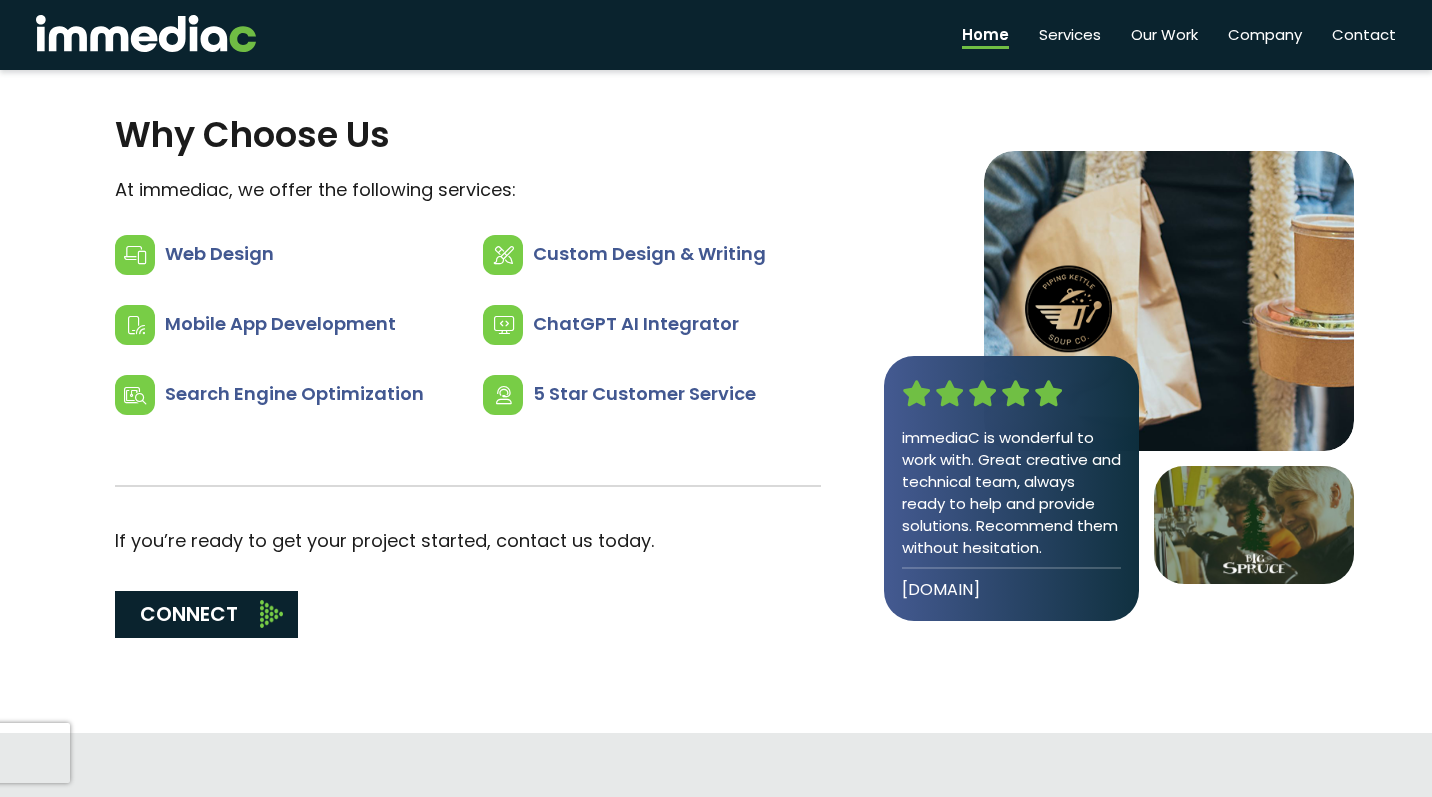 click on "CONNECT" at bounding box center (206, 614) 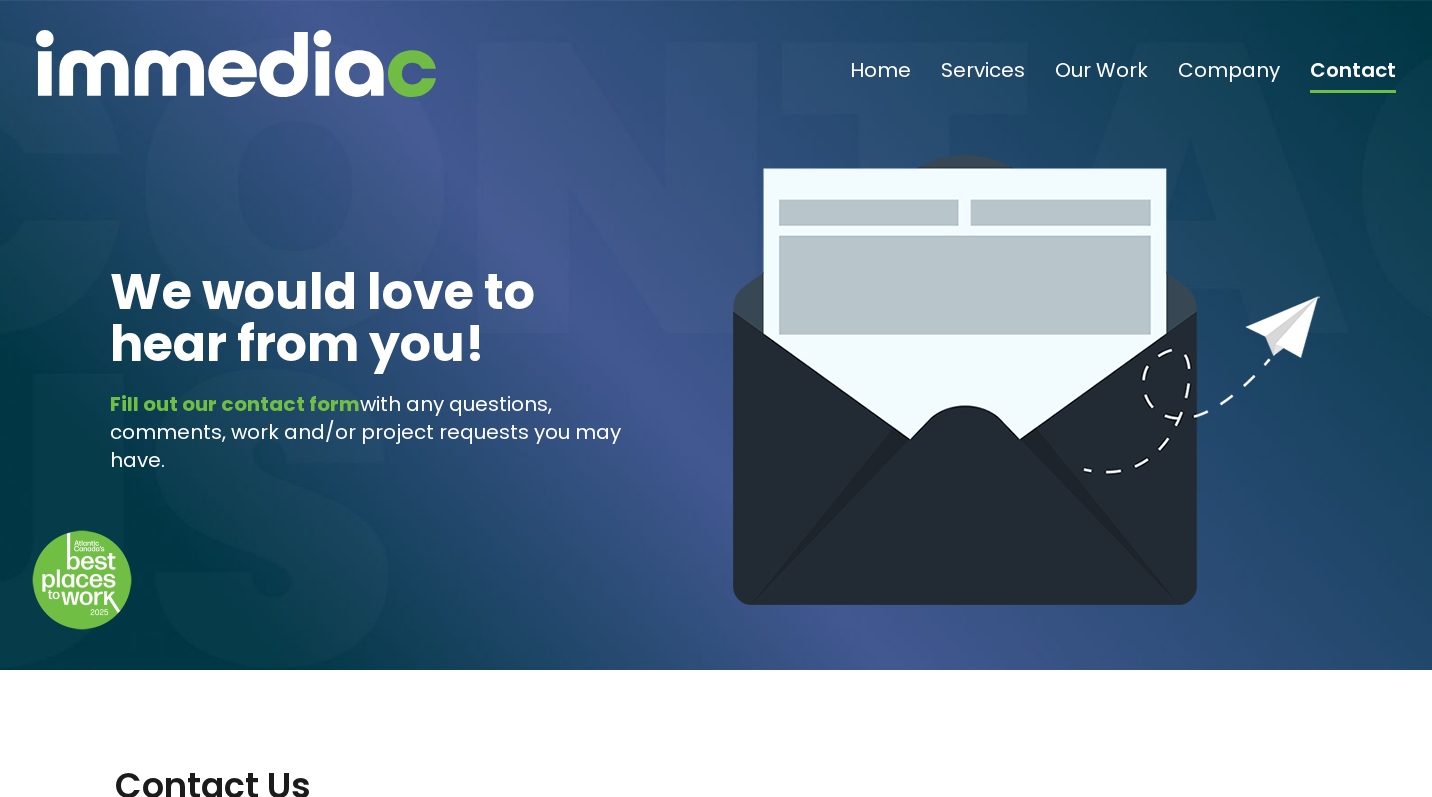 scroll, scrollTop: 0, scrollLeft: 0, axis: both 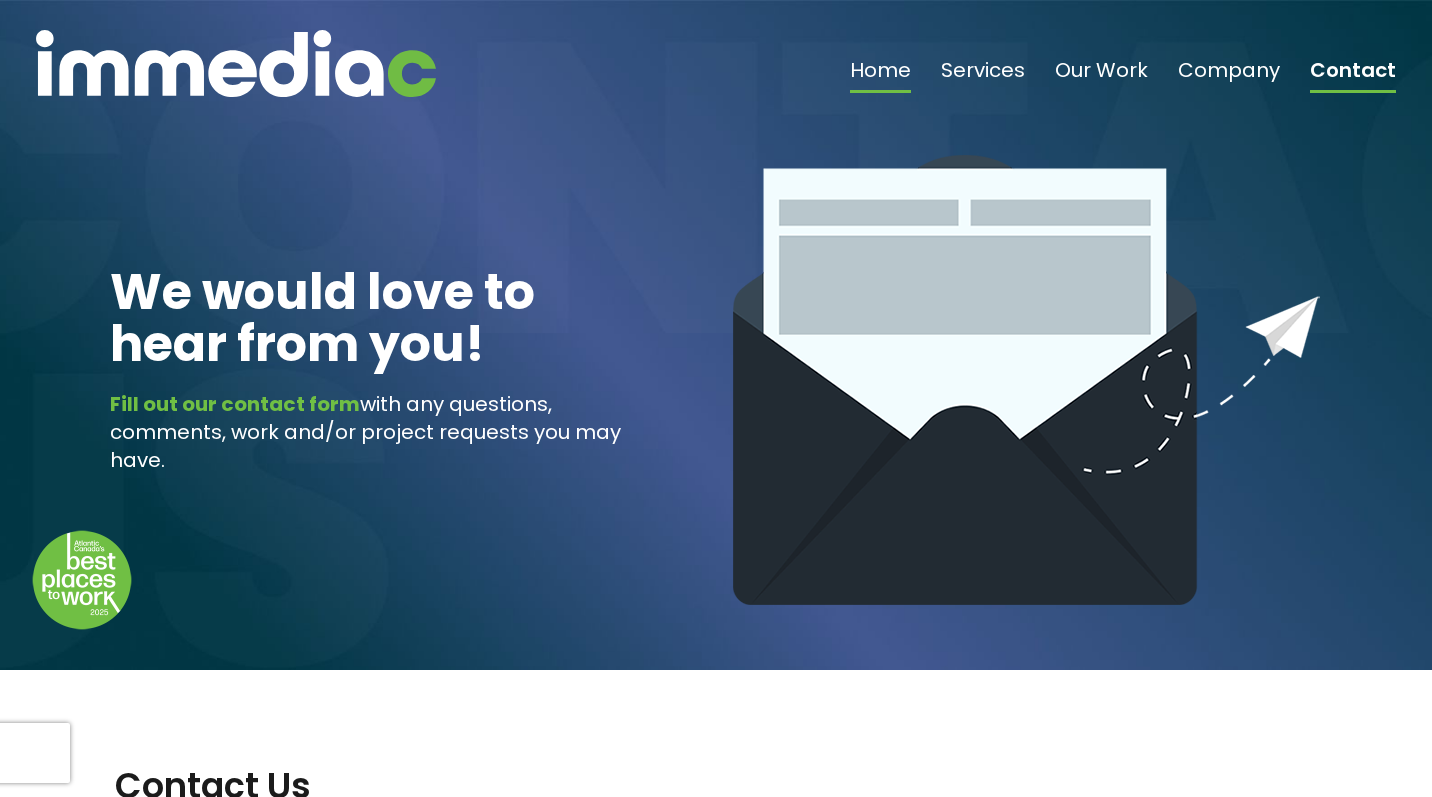 click on "Home" at bounding box center [880, 76] 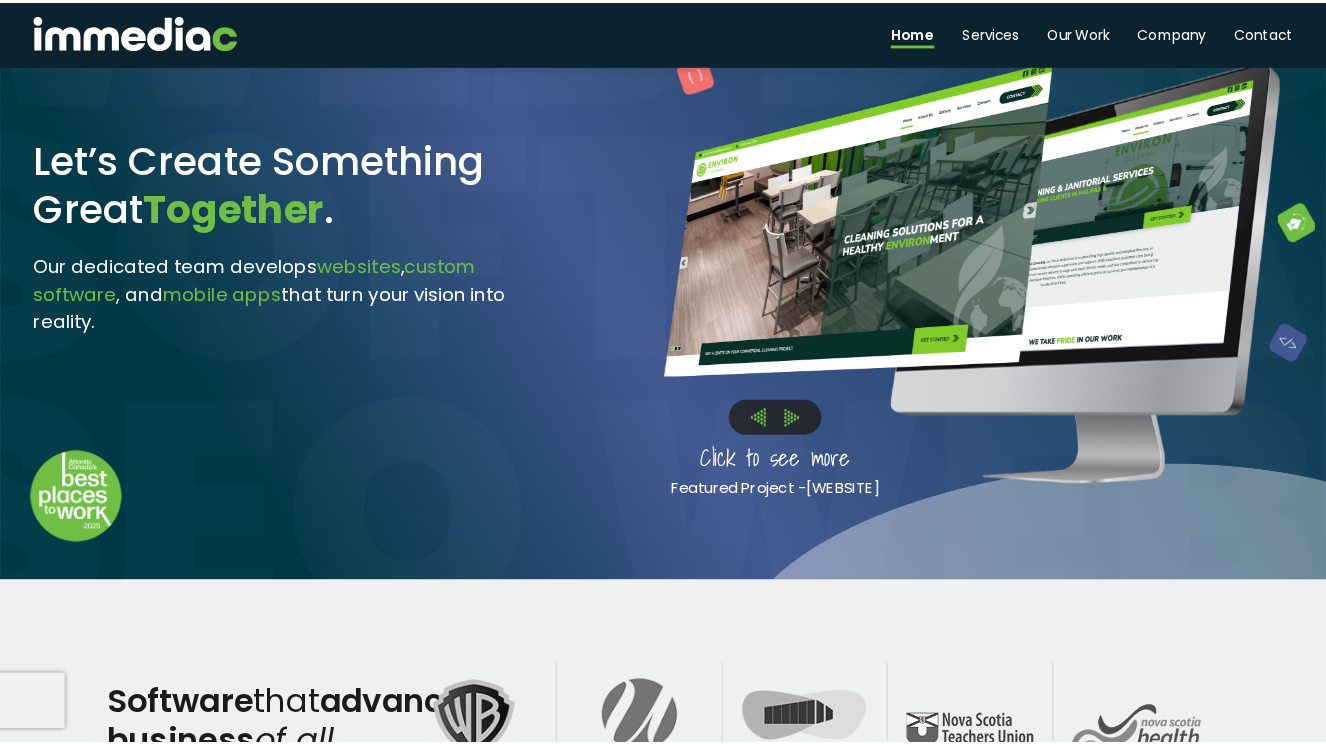 scroll, scrollTop: 129, scrollLeft: 0, axis: vertical 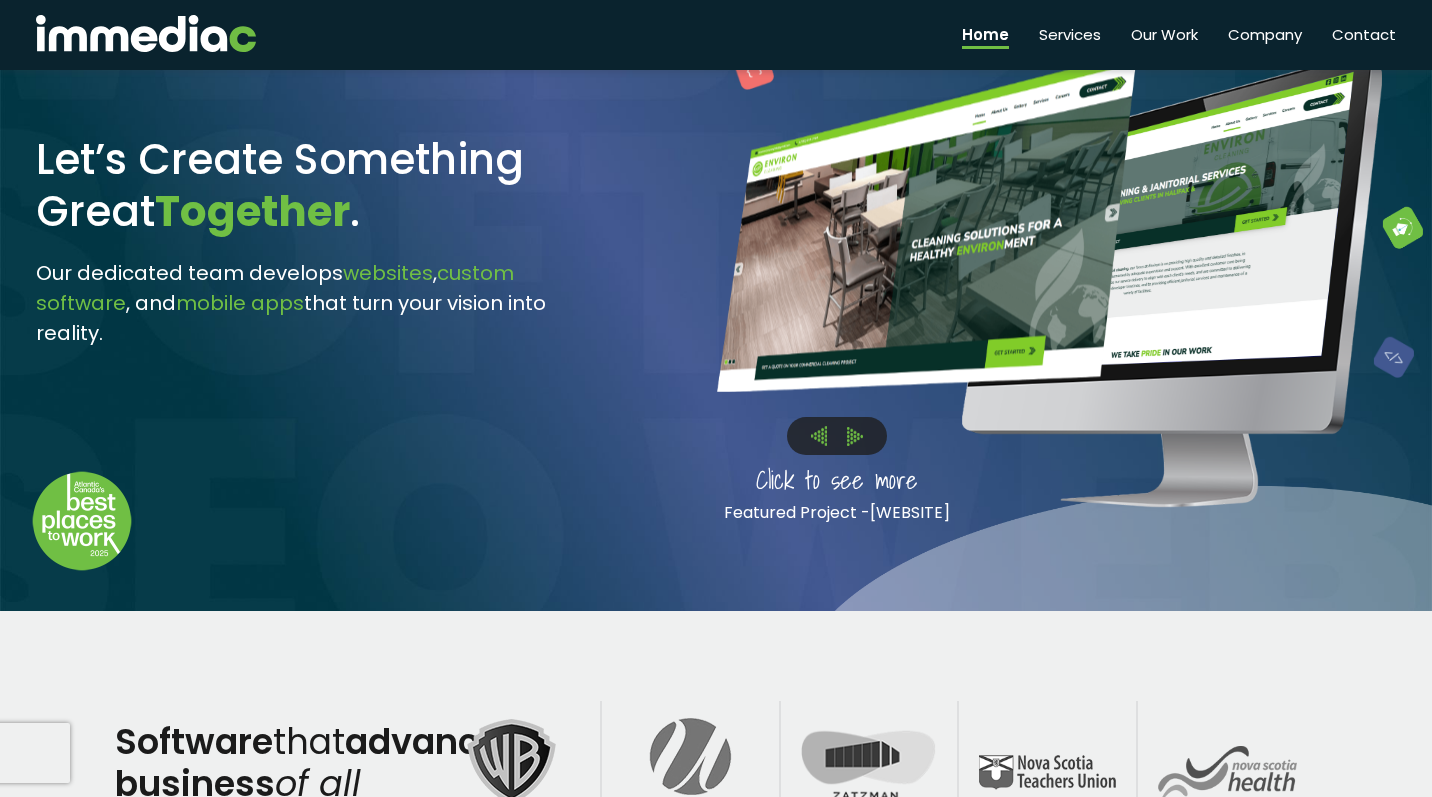 click at bounding box center [855, 436] 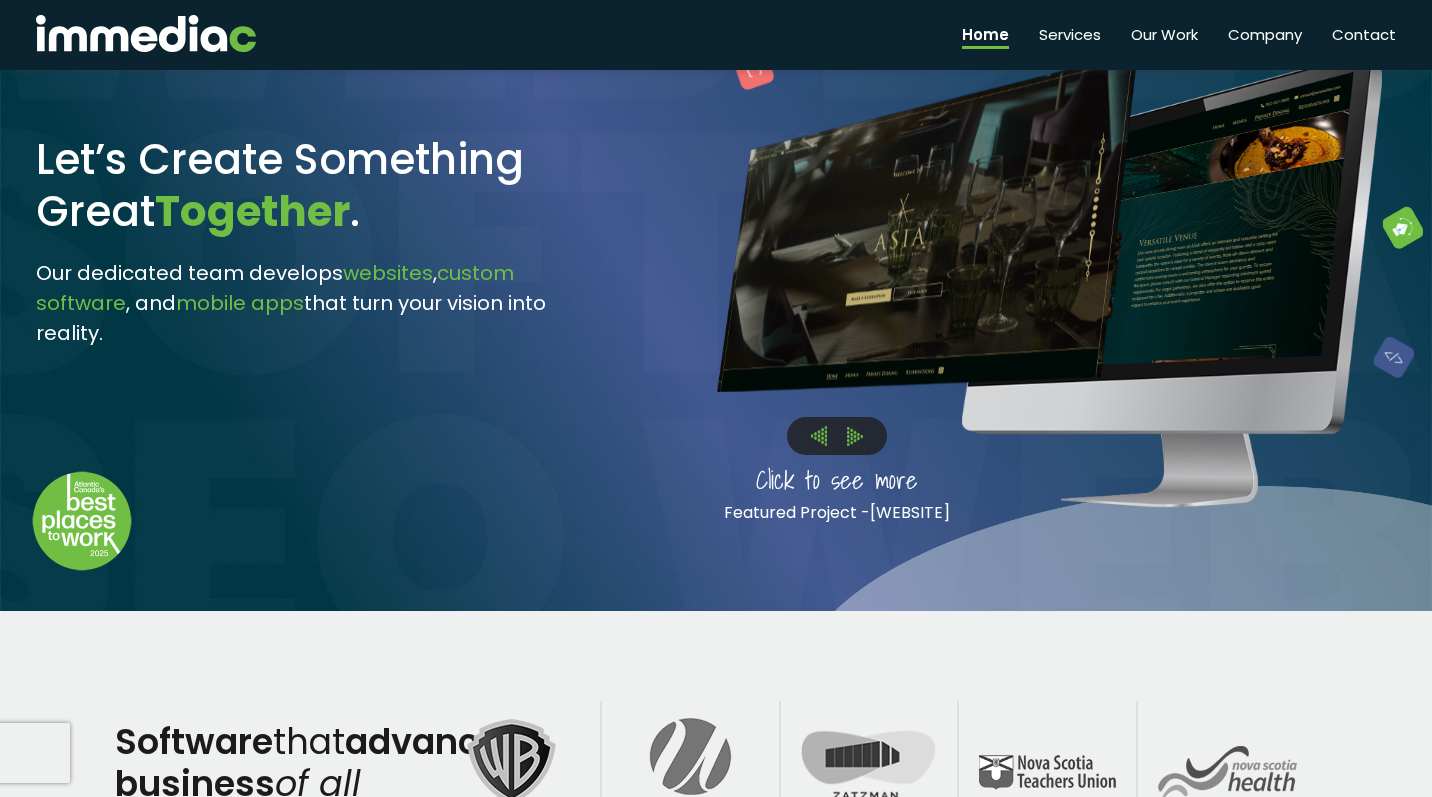 click at bounding box center [855, 436] 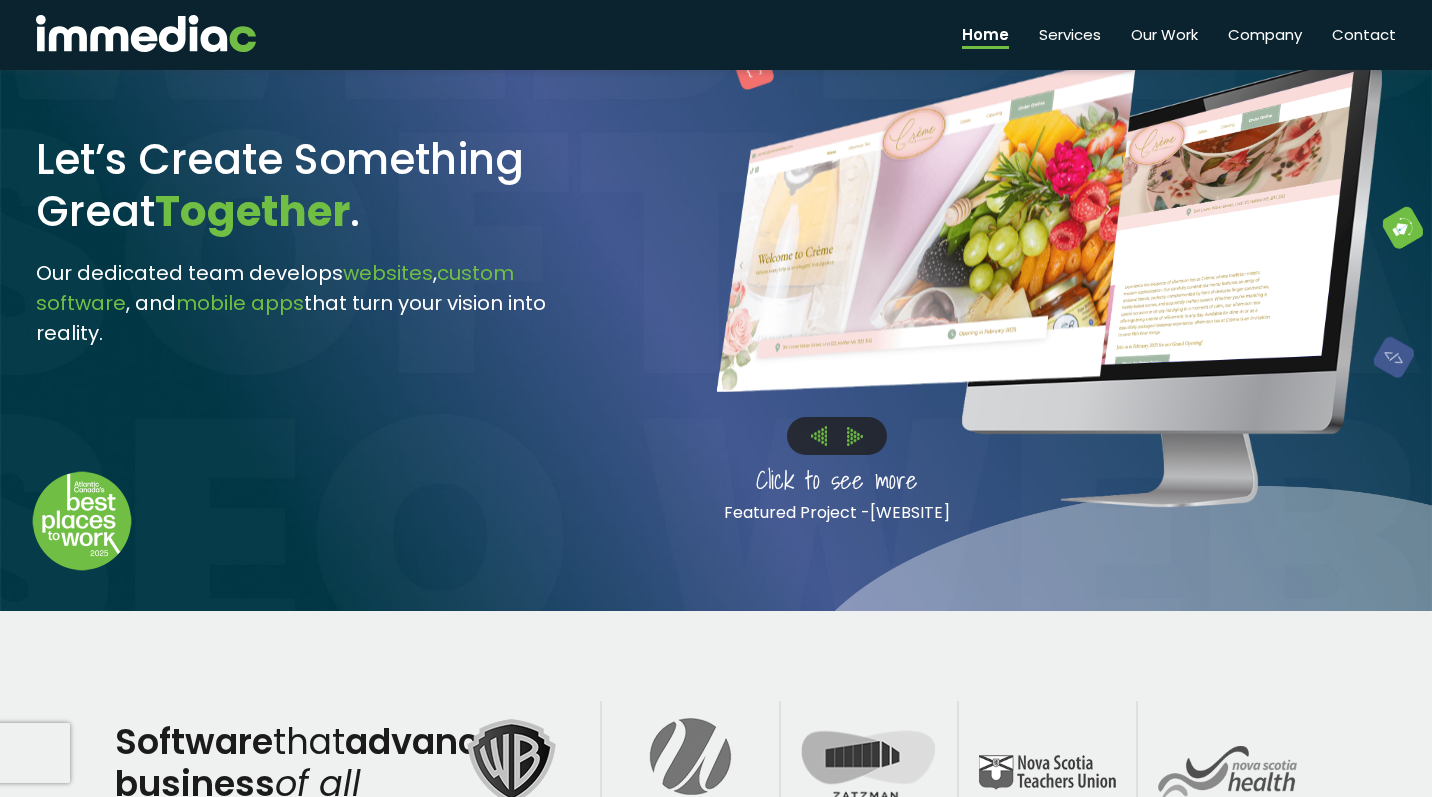 click at bounding box center (855, 436) 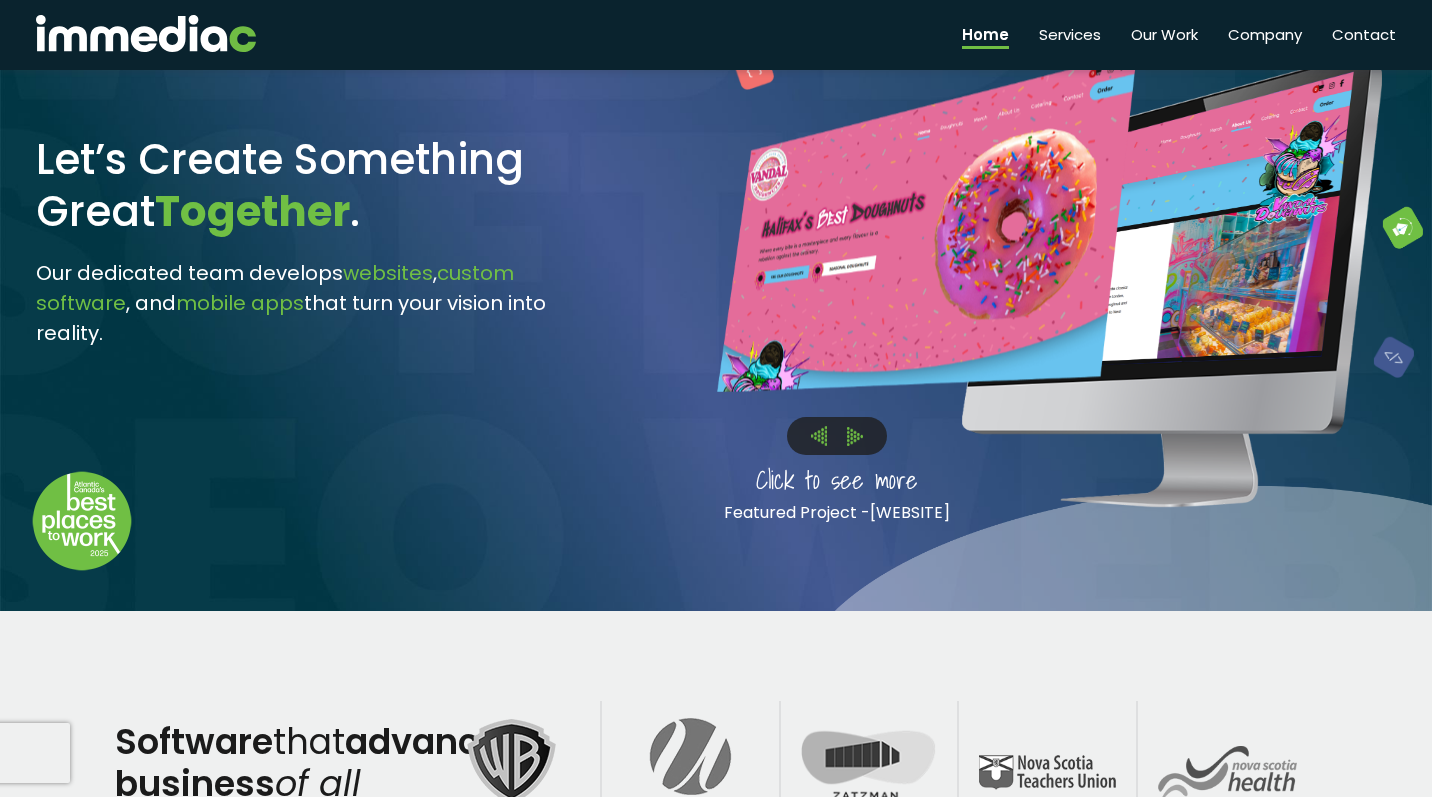 click at bounding box center (855, 436) 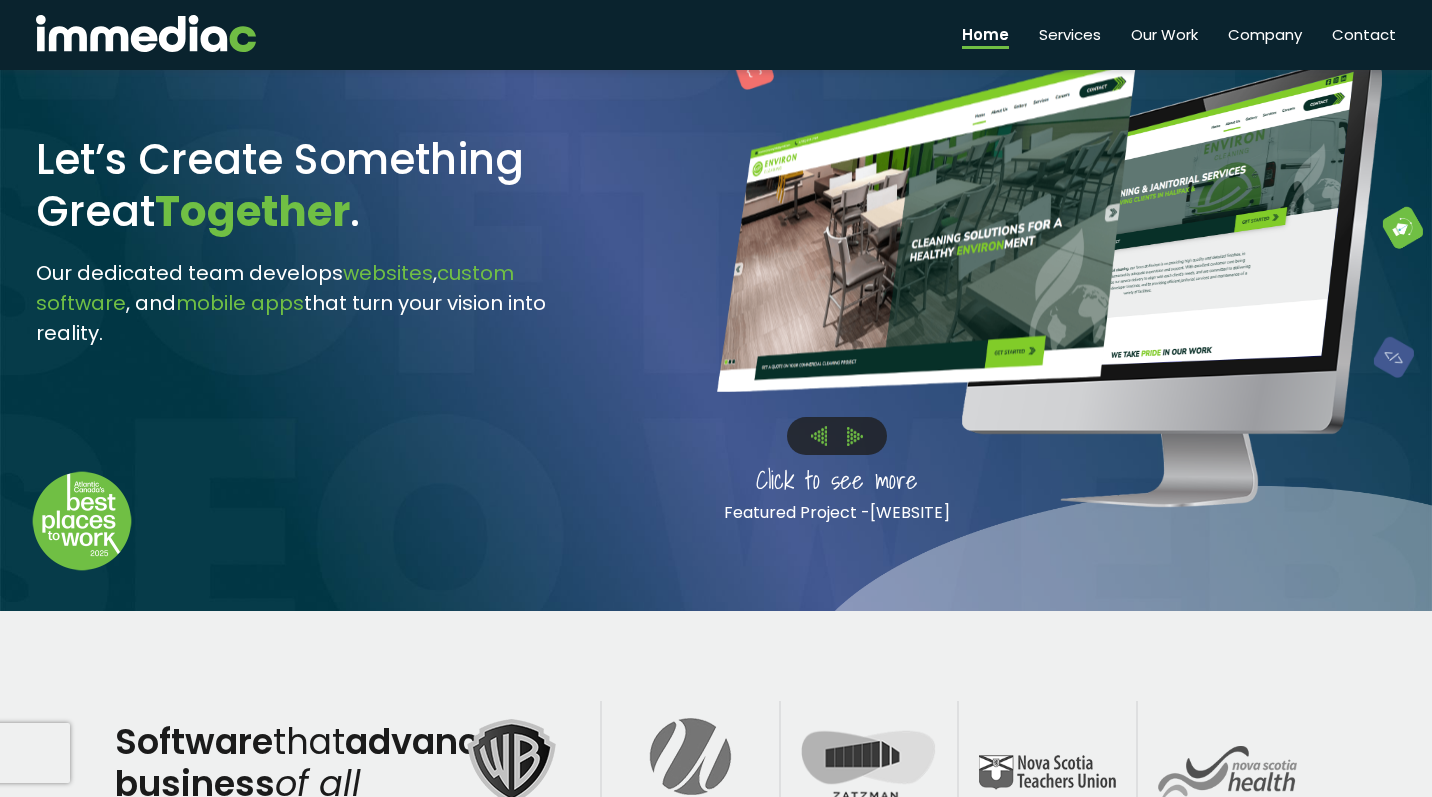 click at bounding box center (855, 436) 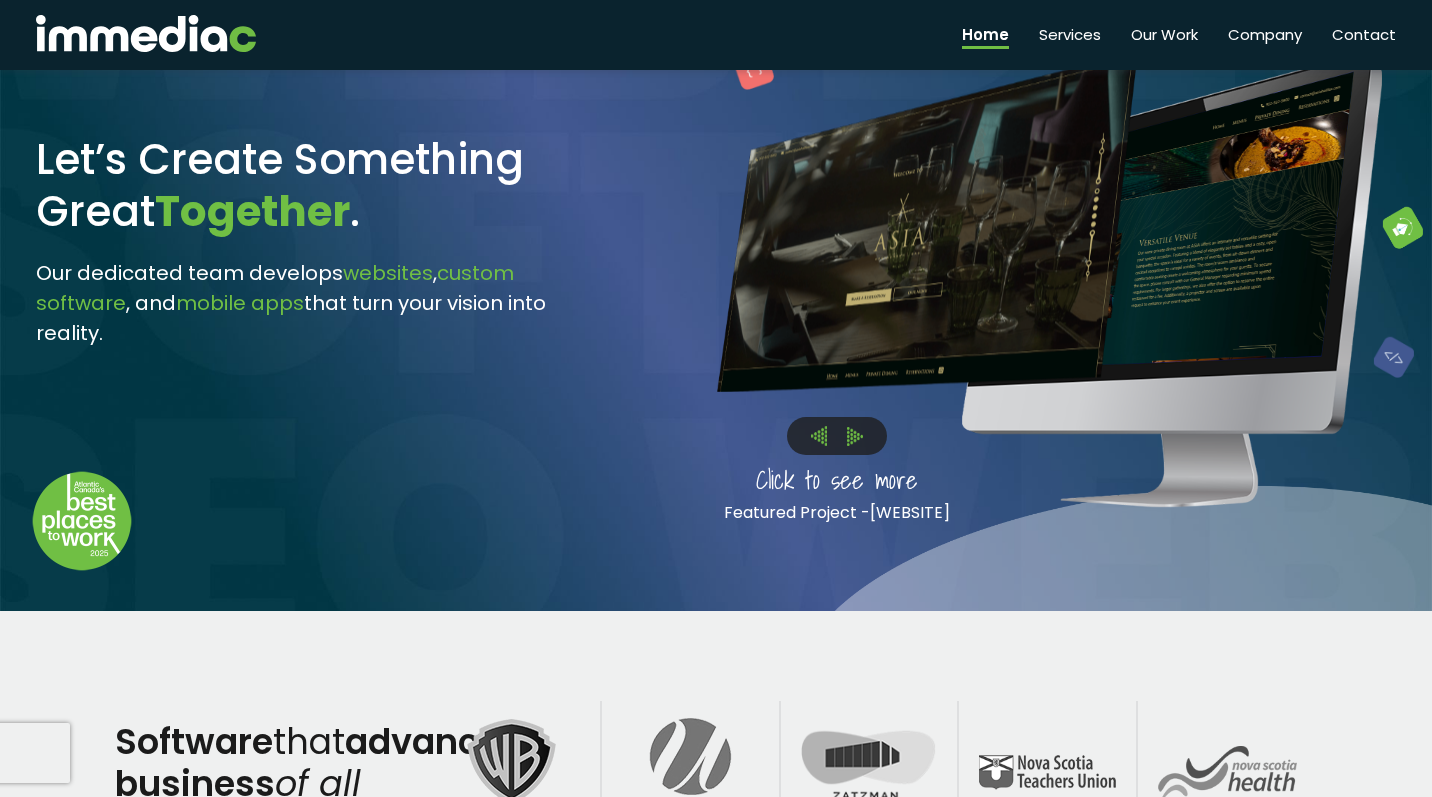 click at bounding box center [855, 436] 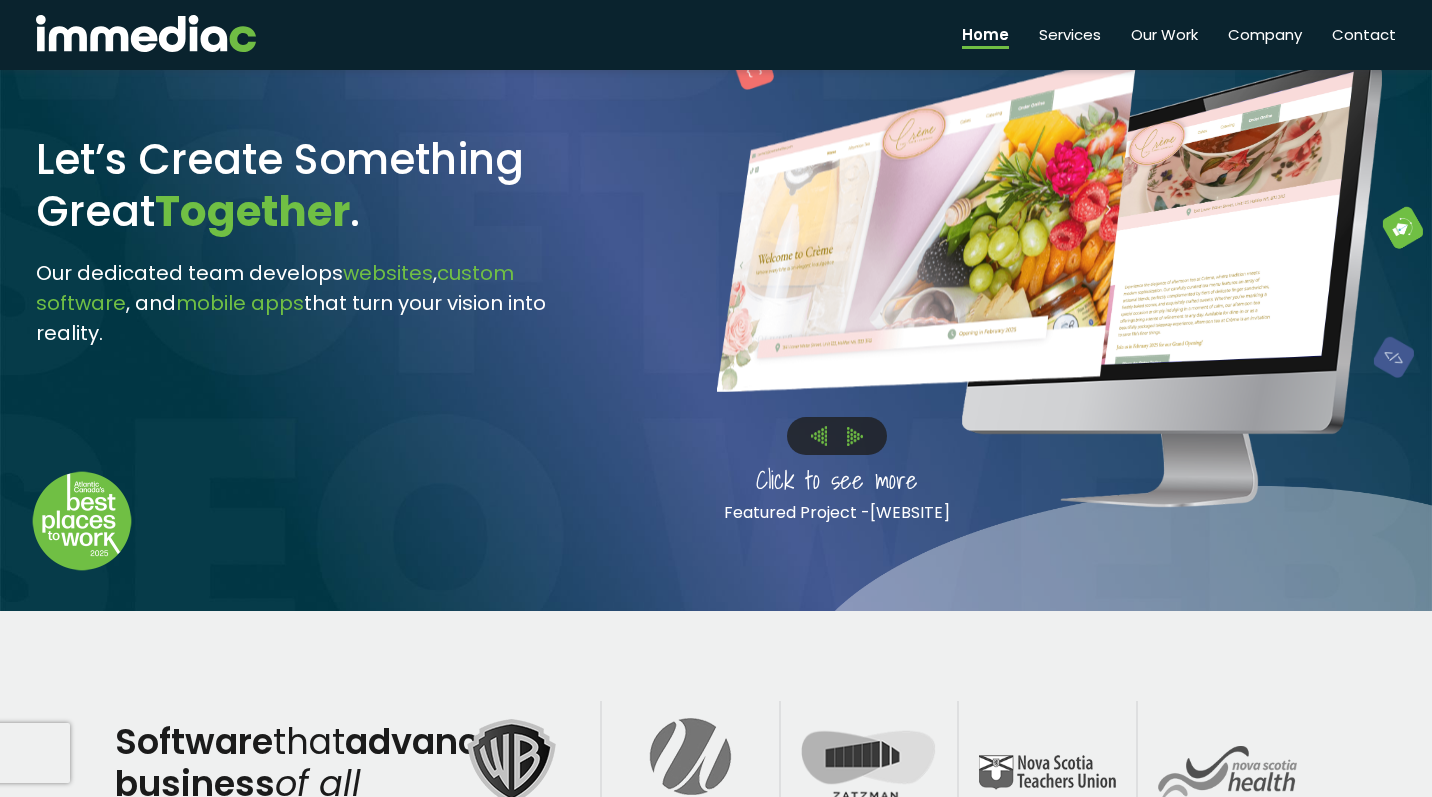 click at bounding box center [855, 436] 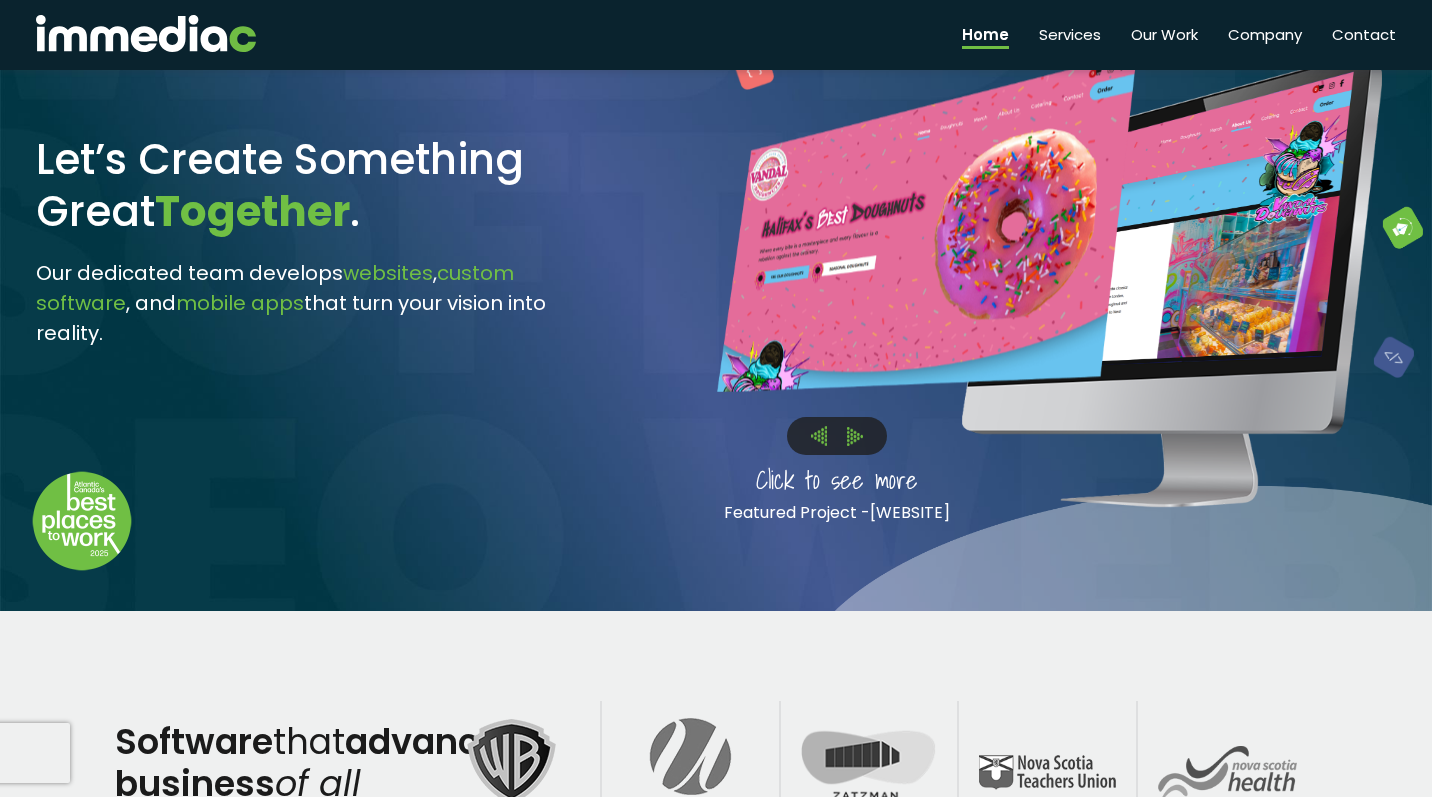 click at bounding box center [855, 436] 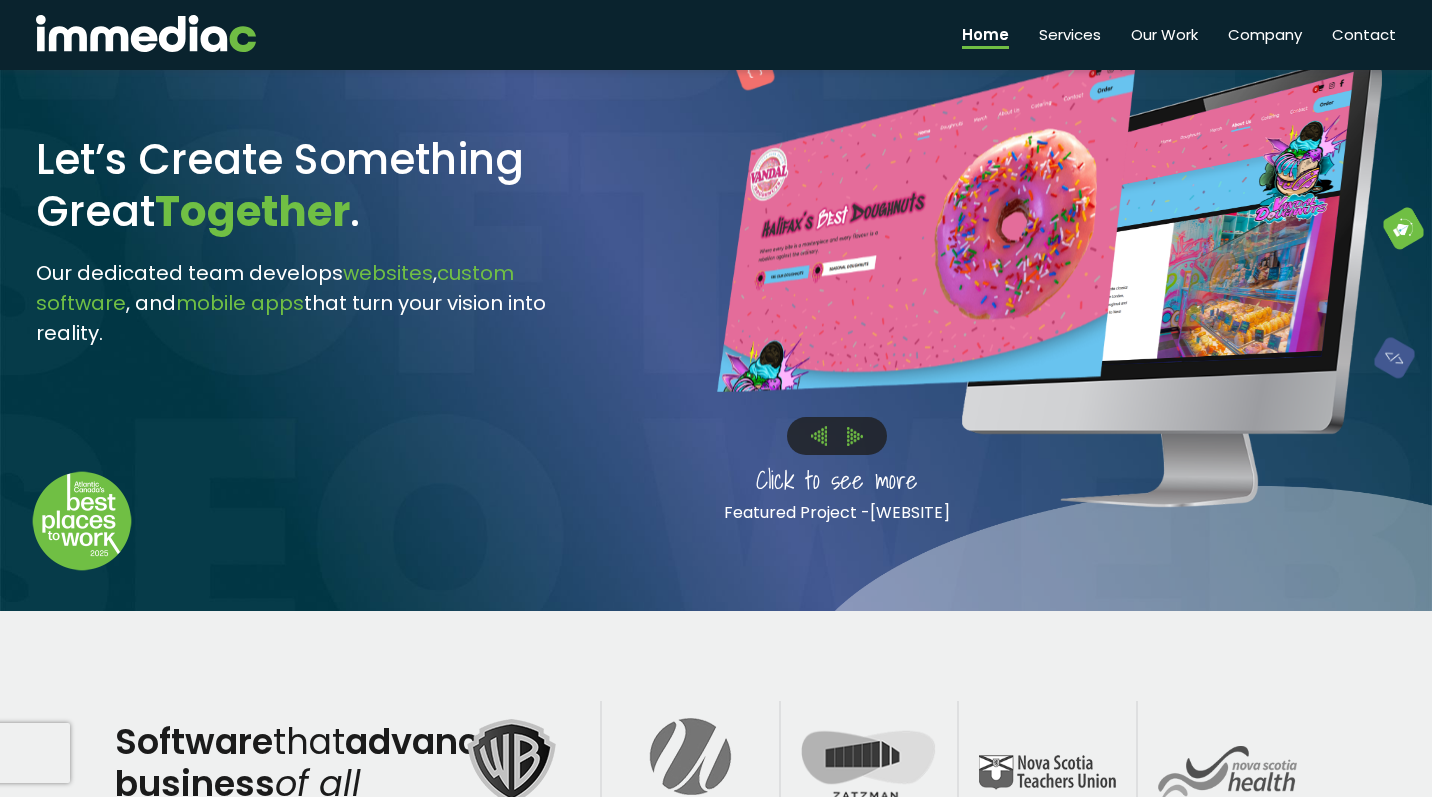 click at bounding box center (927, 222) 